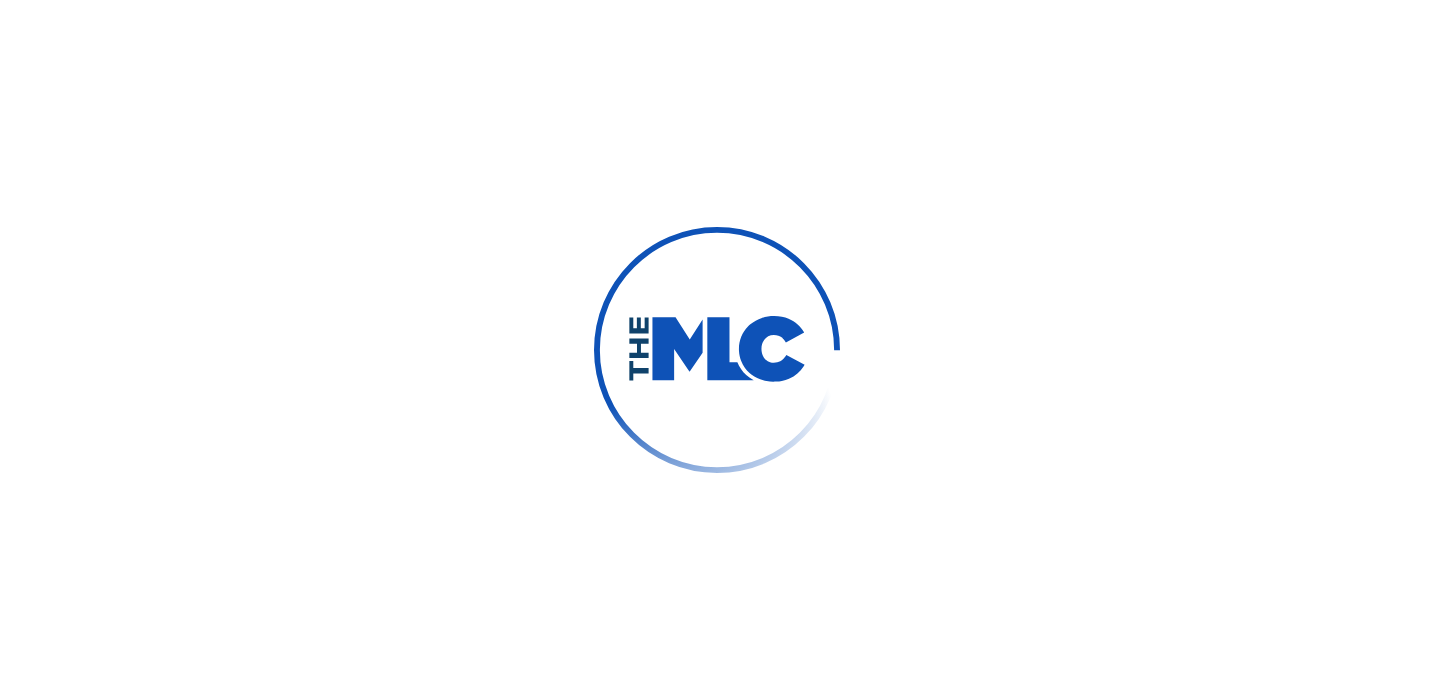 scroll, scrollTop: 0, scrollLeft: 0, axis: both 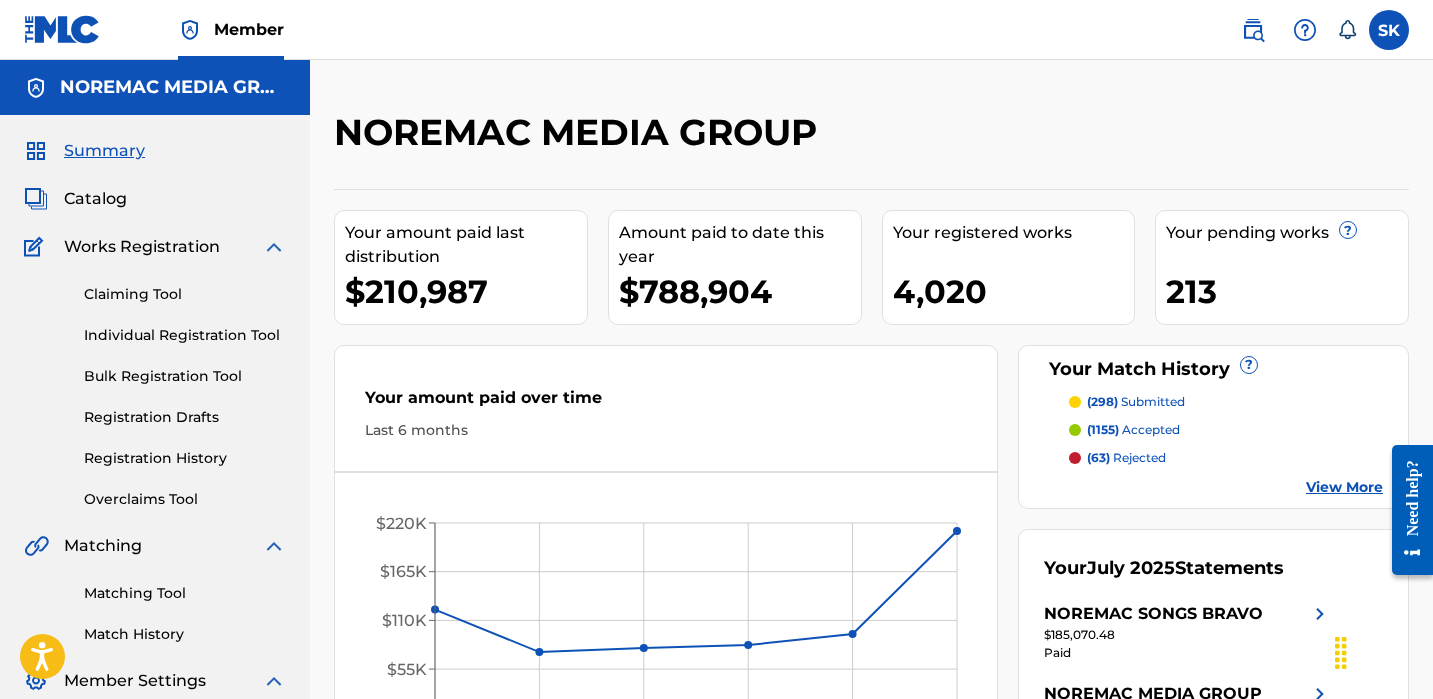click on "NOREMAC MEDIA GROUP" at bounding box center (748, 139) 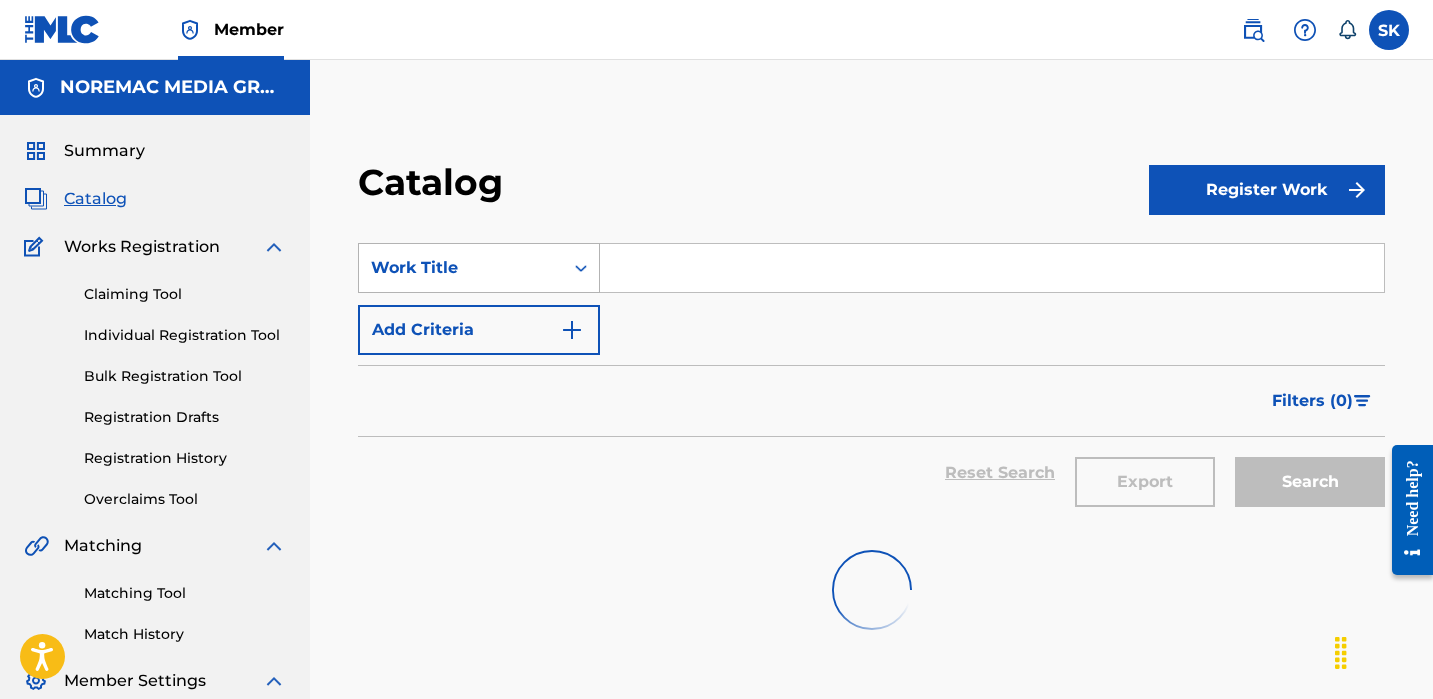 click on "Work Title" at bounding box center [461, 268] 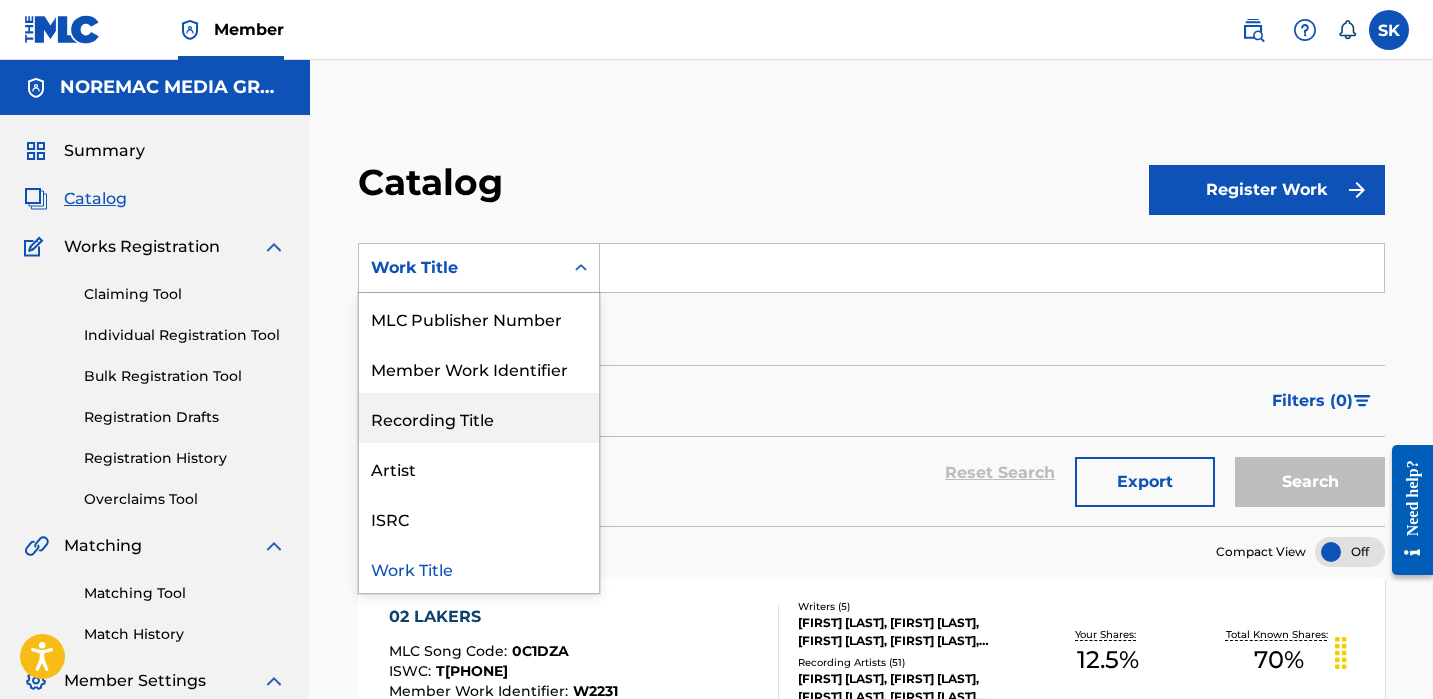 scroll, scrollTop: 0, scrollLeft: 0, axis: both 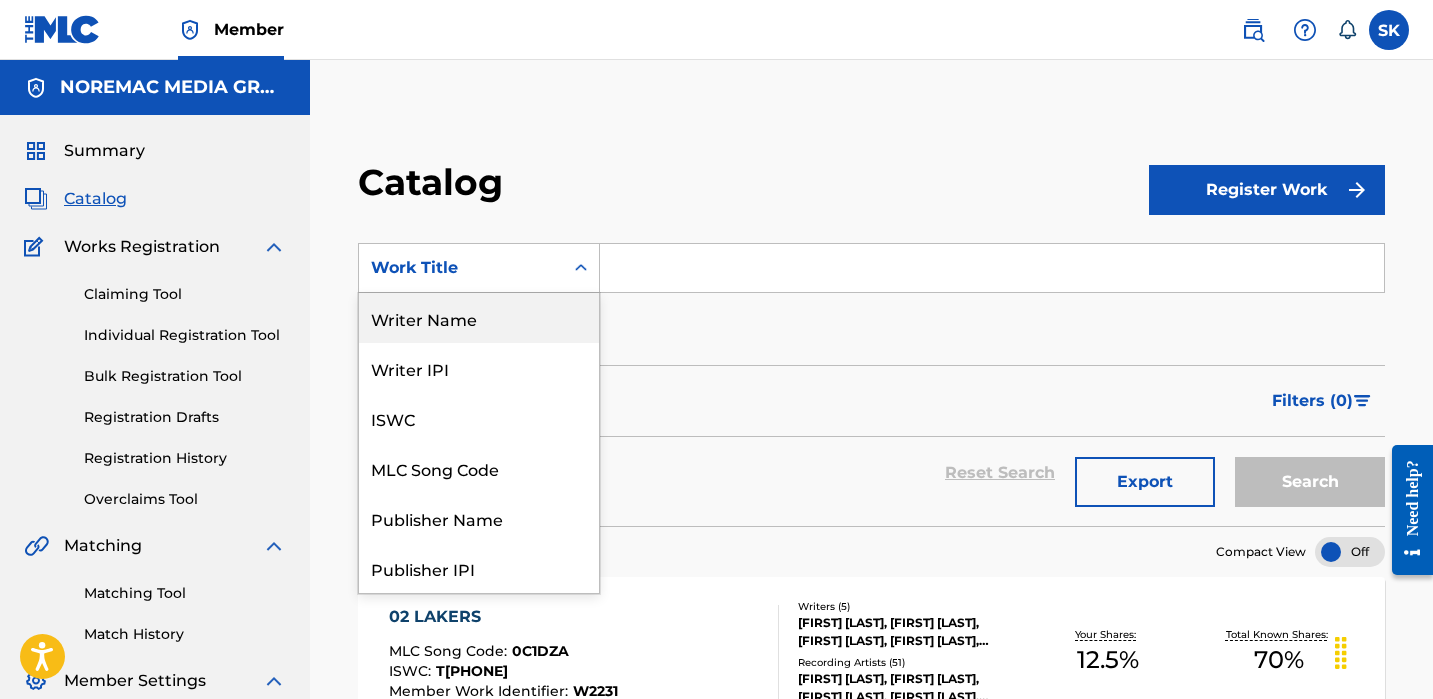 click on "Writer Name" at bounding box center [479, 318] 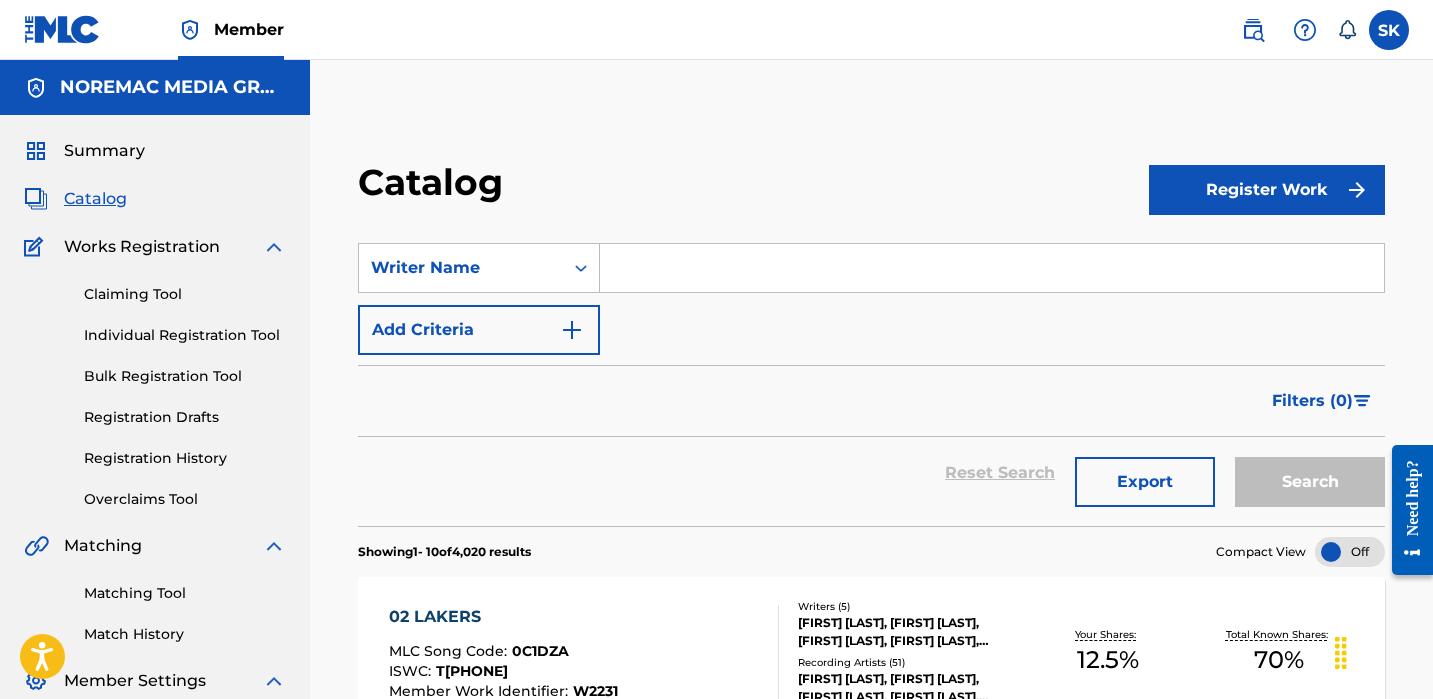 click at bounding box center (992, 268) 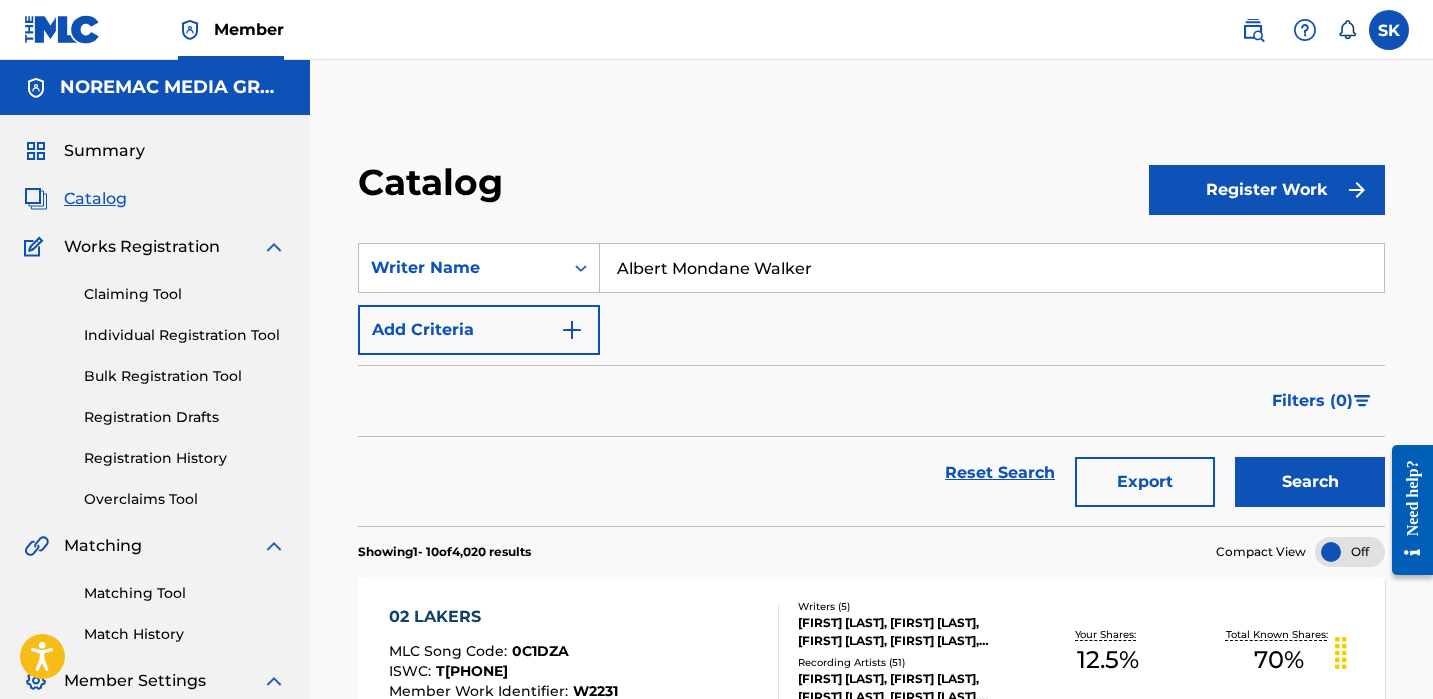 type on "Albert Mondane Walker" 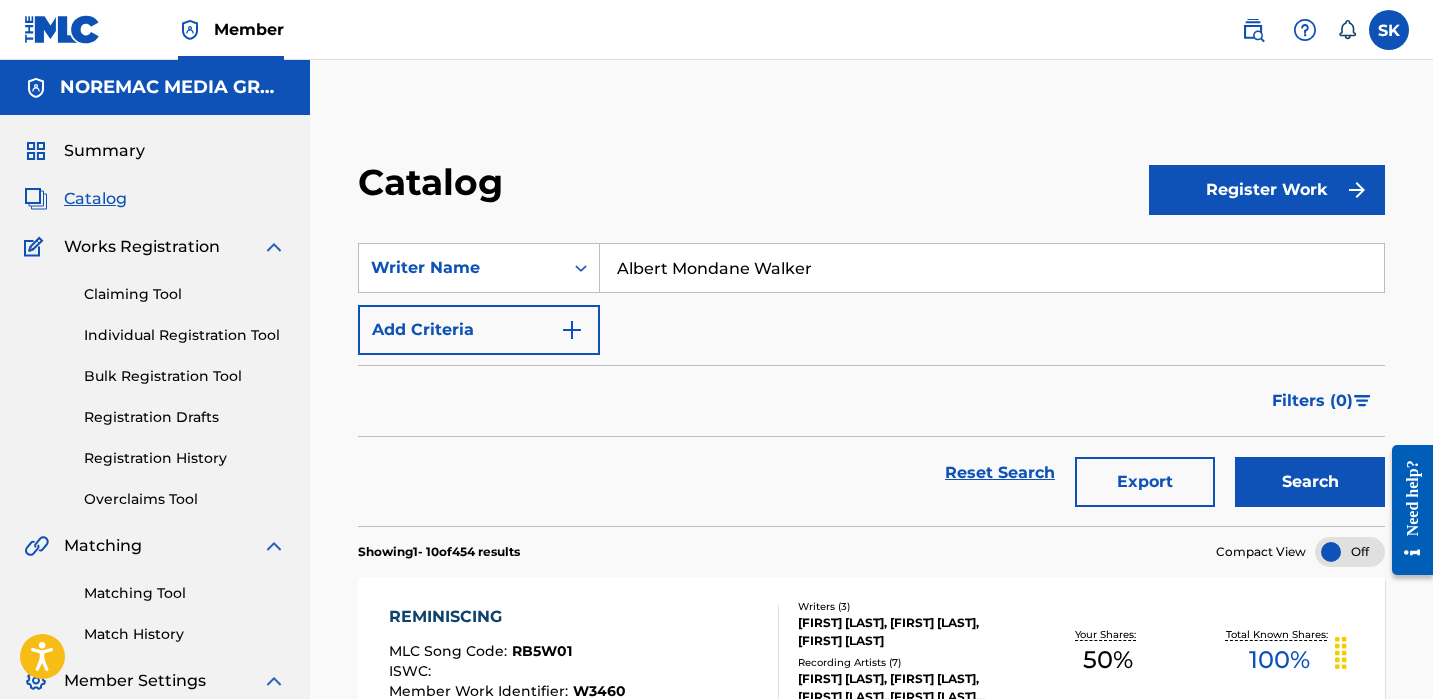 click on "Catalog" at bounding box center (753, 189) 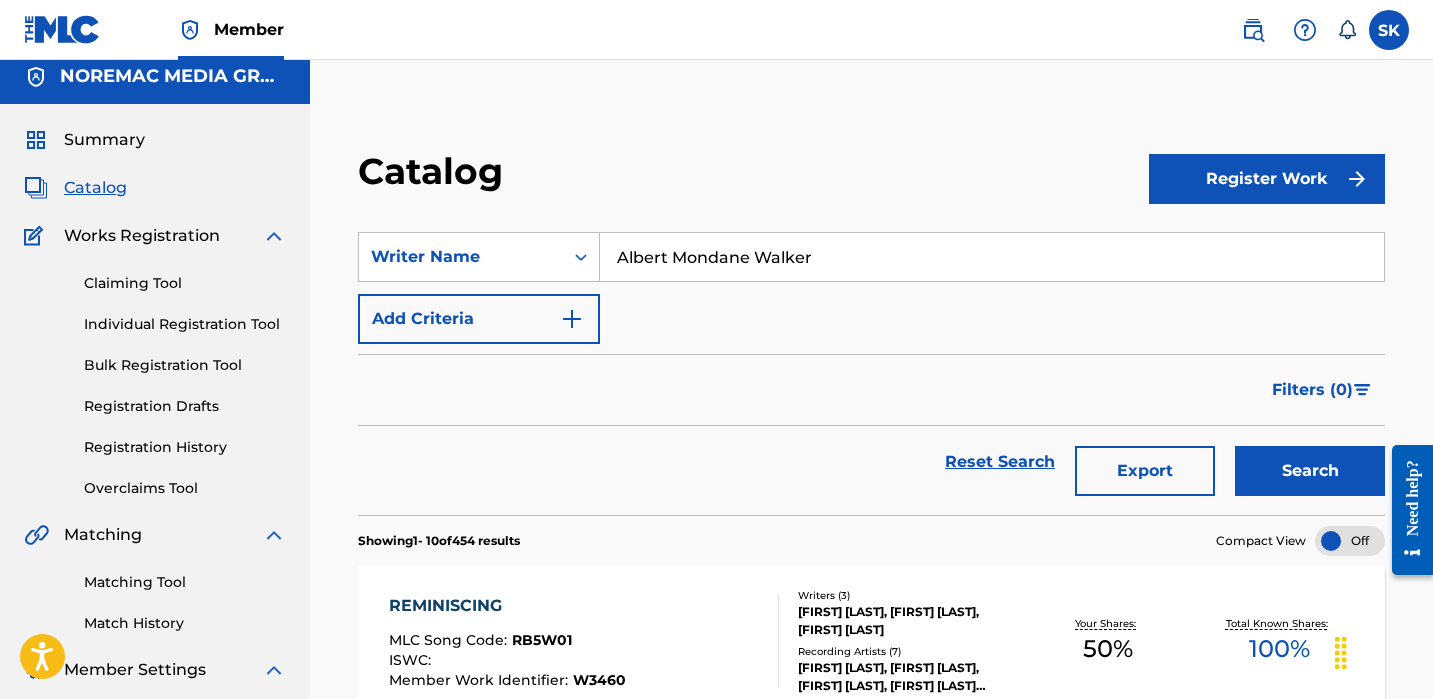scroll, scrollTop: 12, scrollLeft: 0, axis: vertical 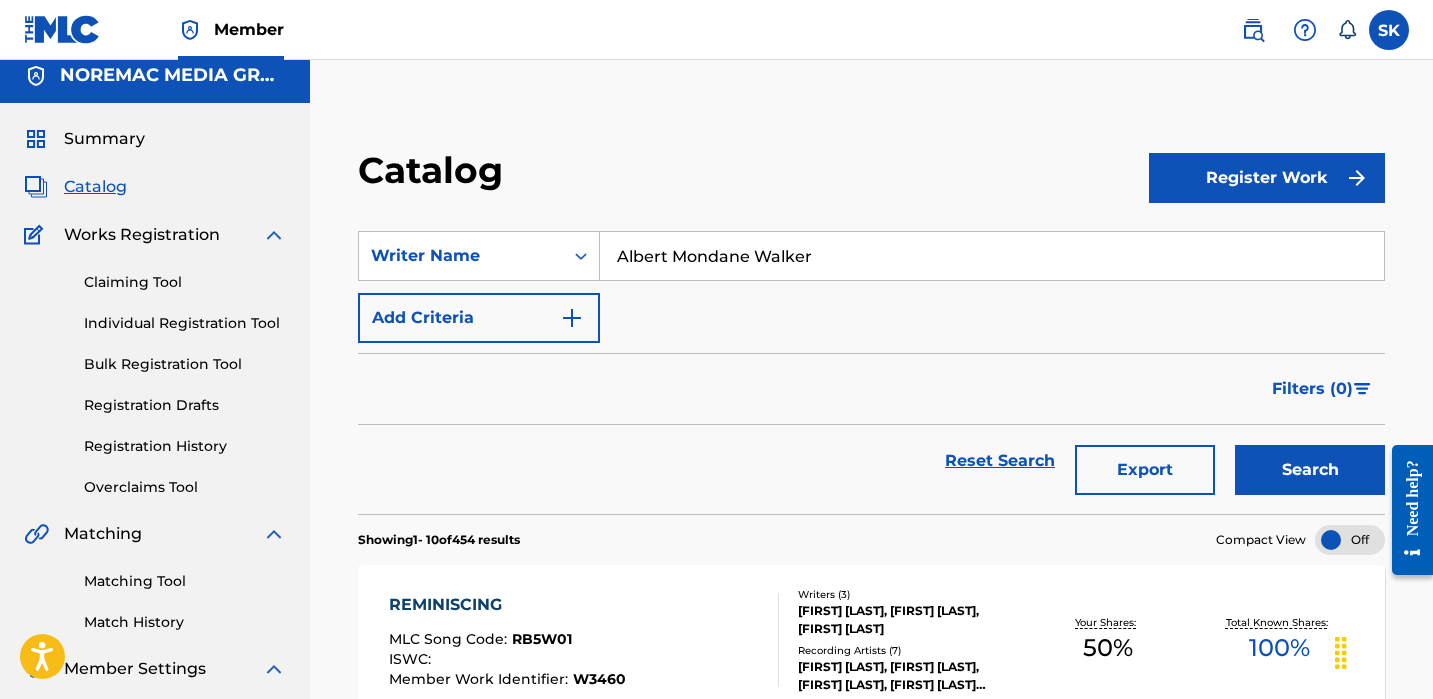 click on "Export" at bounding box center [1145, 470] 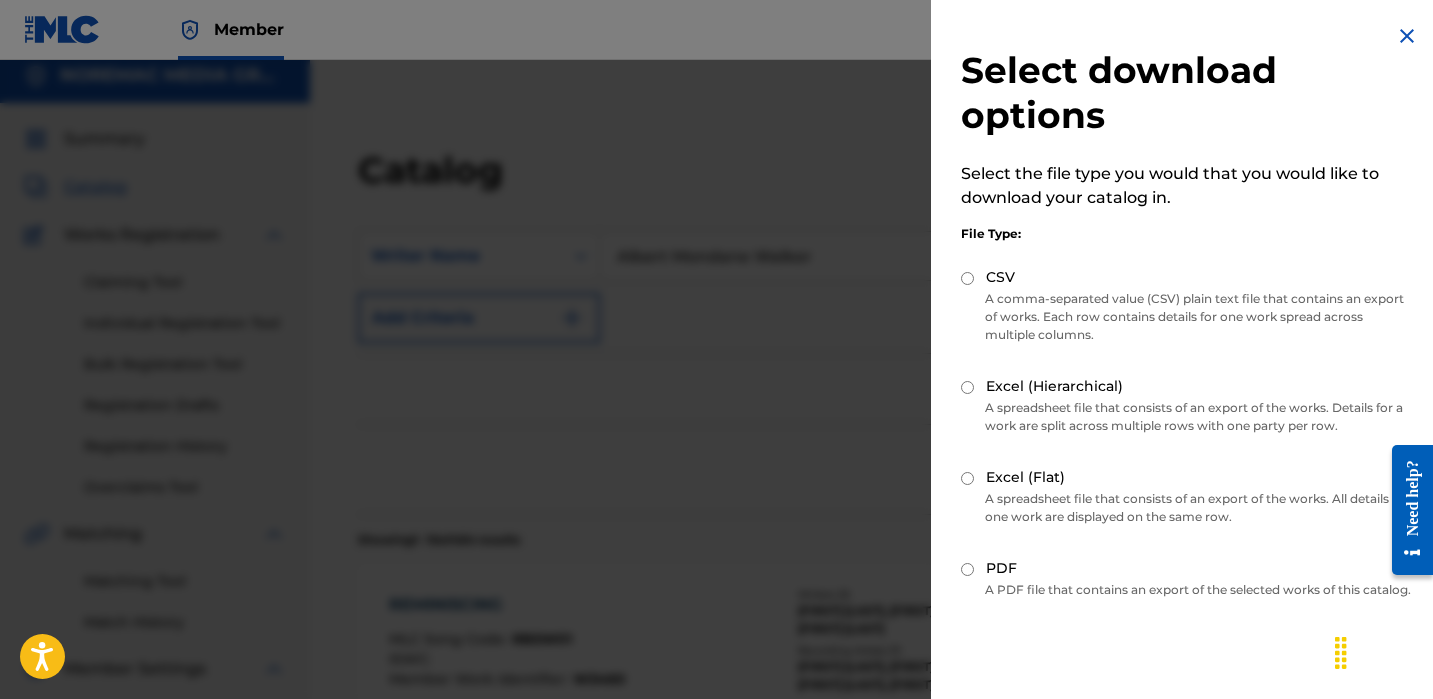 drag, startPoint x: 966, startPoint y: 278, endPoint x: 967, endPoint y: 297, distance: 19.026299 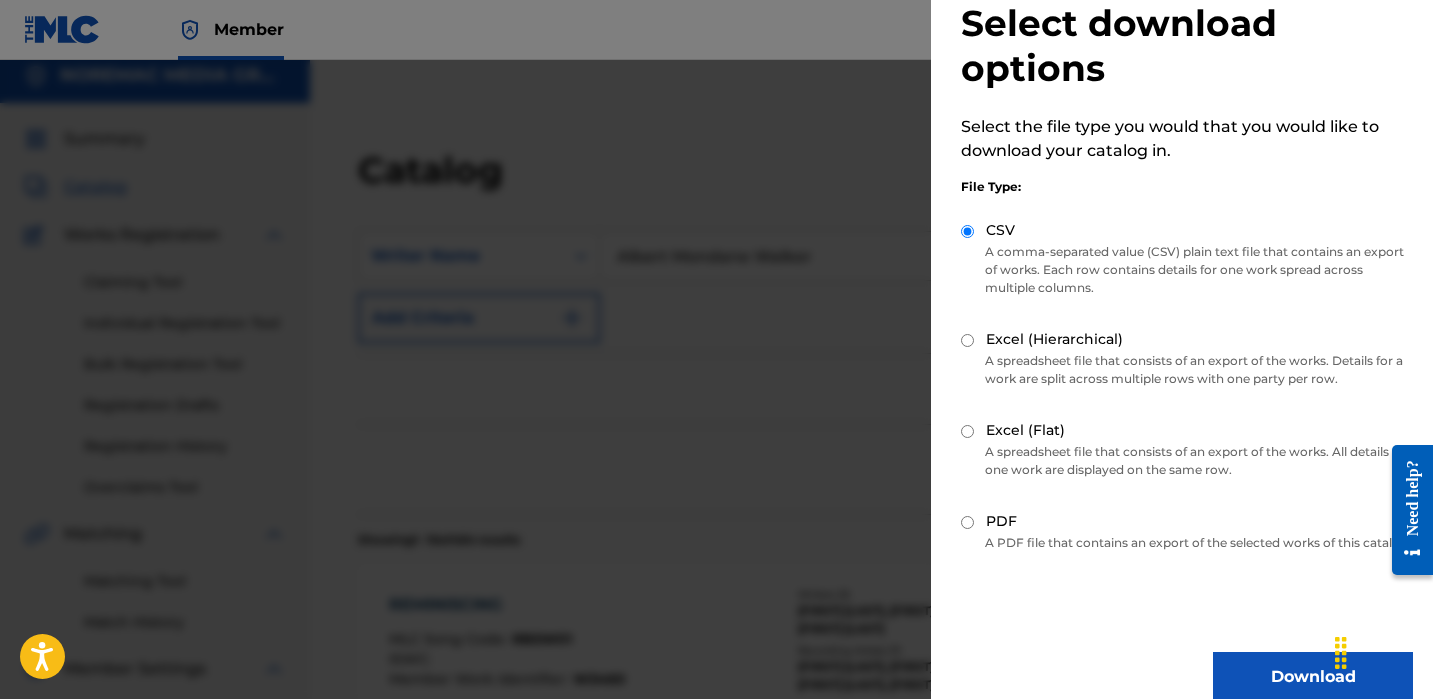scroll, scrollTop: 92, scrollLeft: 0, axis: vertical 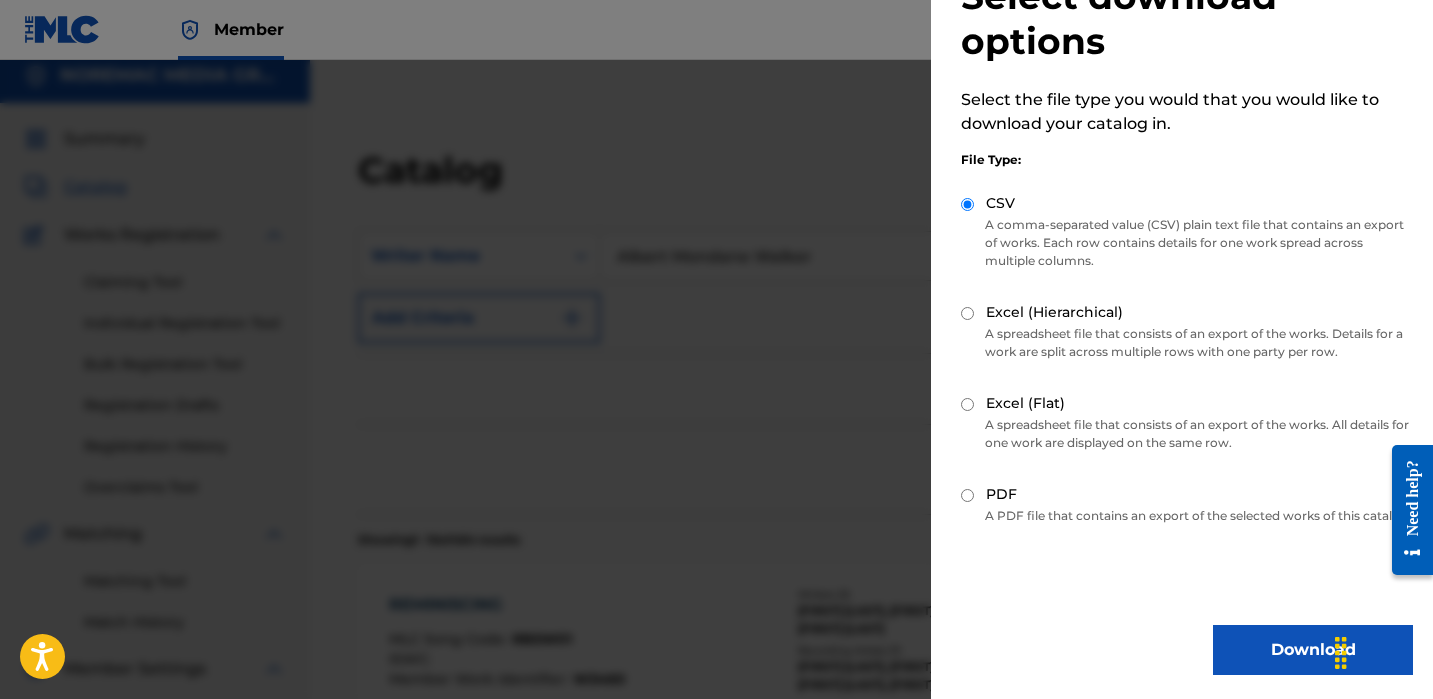 click on "Download" at bounding box center (1313, 650) 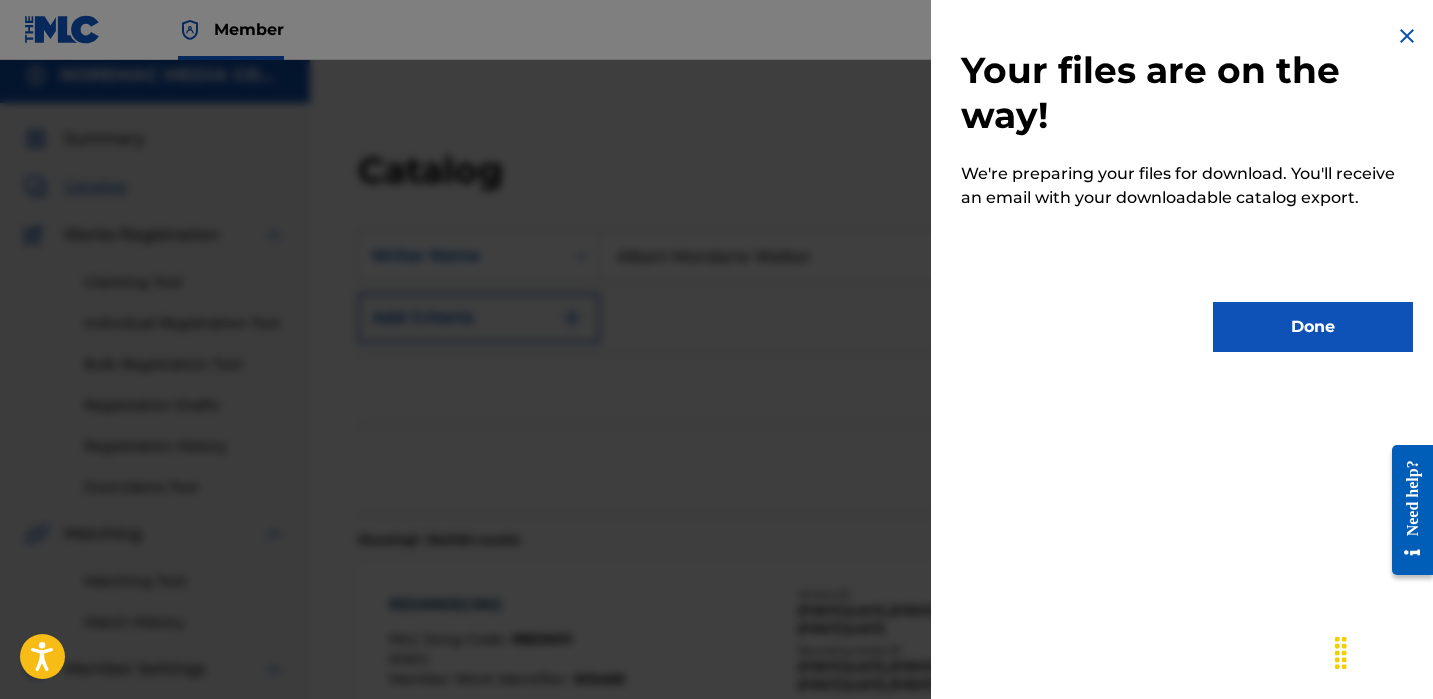 scroll, scrollTop: 0, scrollLeft: 0, axis: both 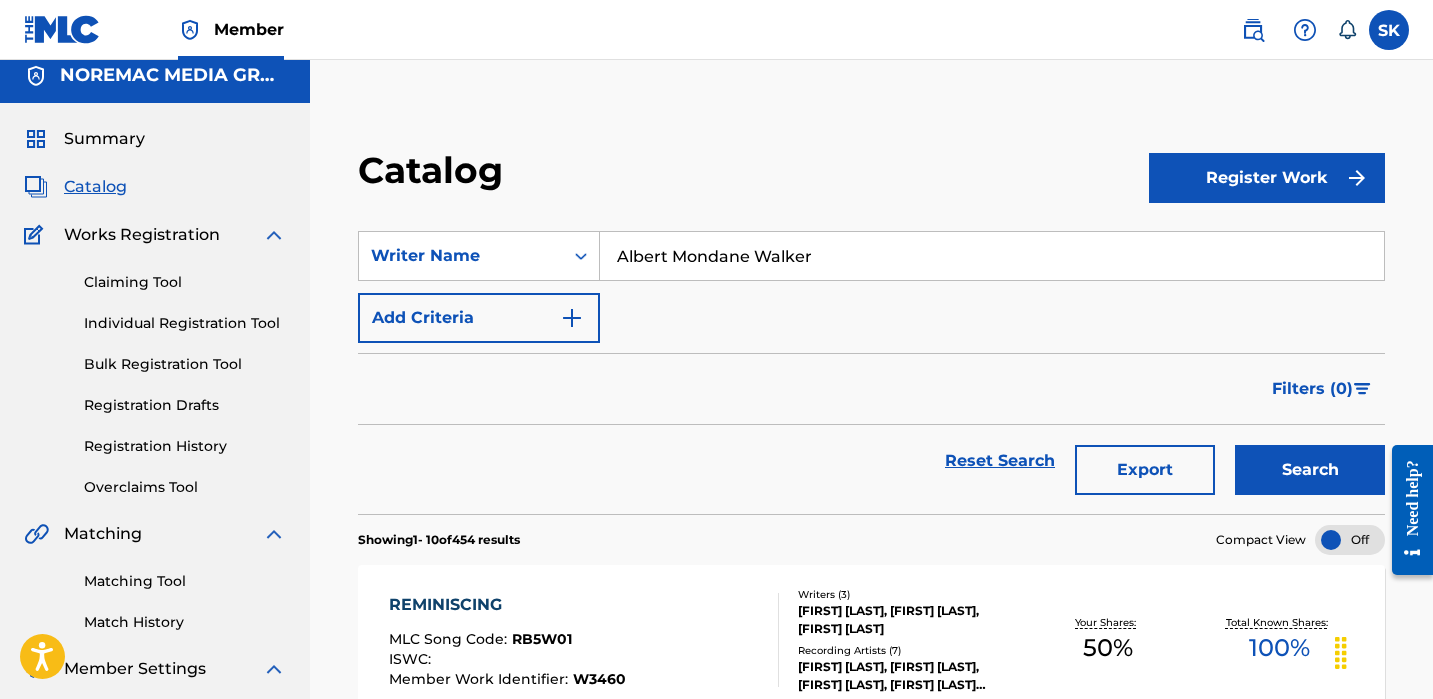 click on "SearchWithCriteriac12edd60-2b0e-4fc4-a15b-27e0aa83baa7 Writer Name [FIRST] [LAST] Add Criteria Filter Hold Filters Overclaim   Dispute   Remove Filters Apply Filters Filters ( 0 ) Reset Search Export Search" at bounding box center [871, 372] 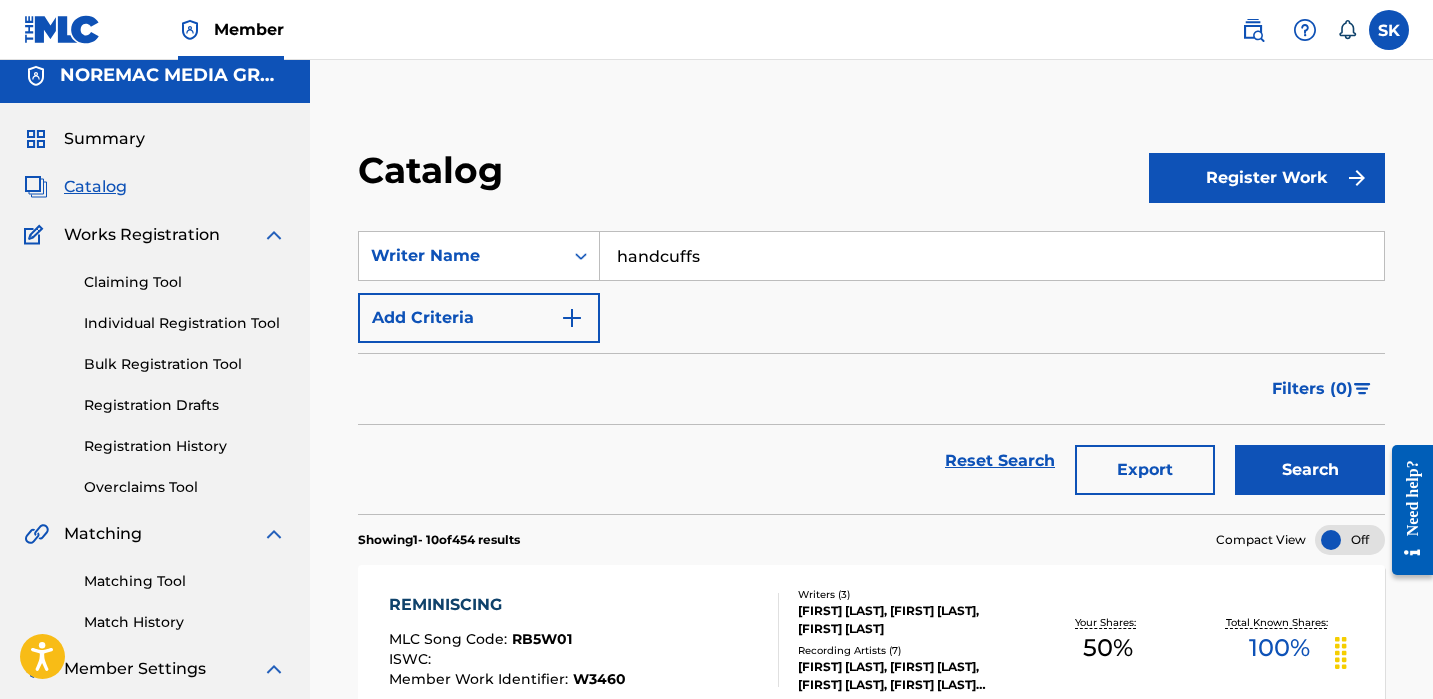 type on "handcuffs" 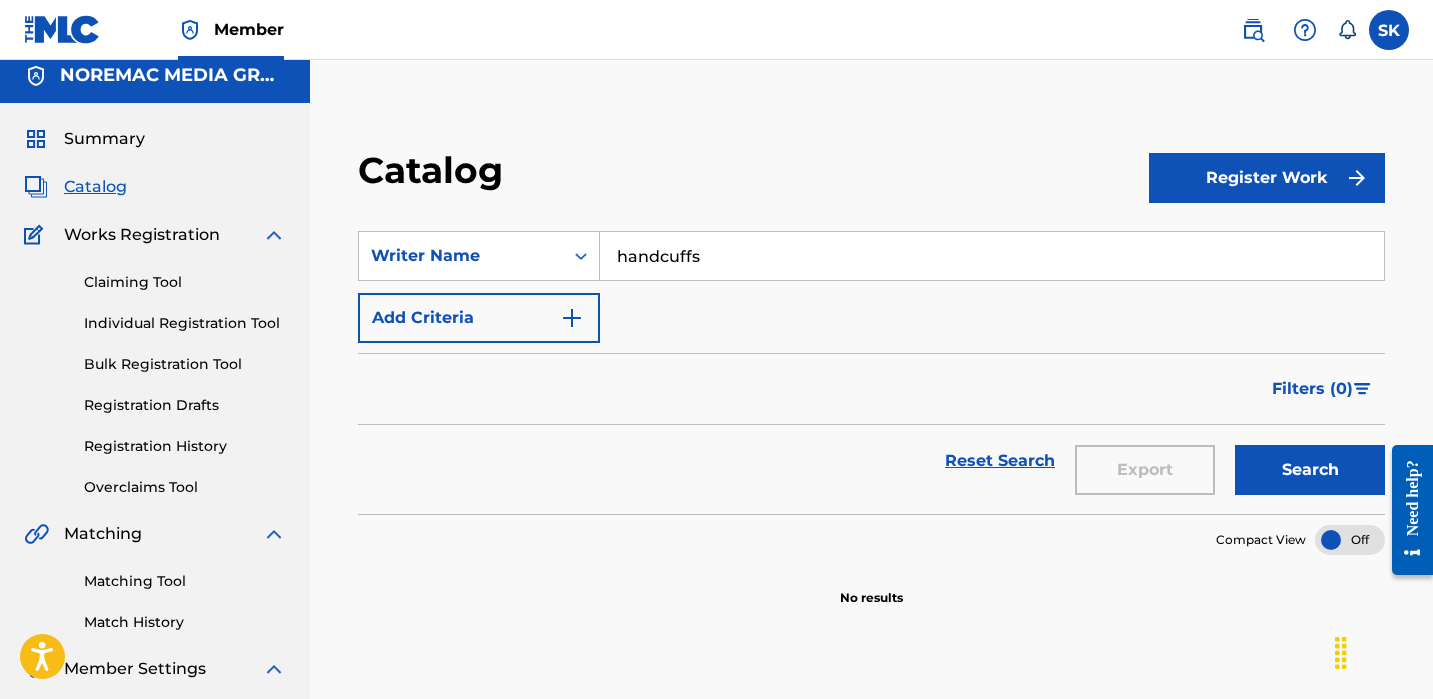 click on "Individual Registration Tool" at bounding box center [185, 323] 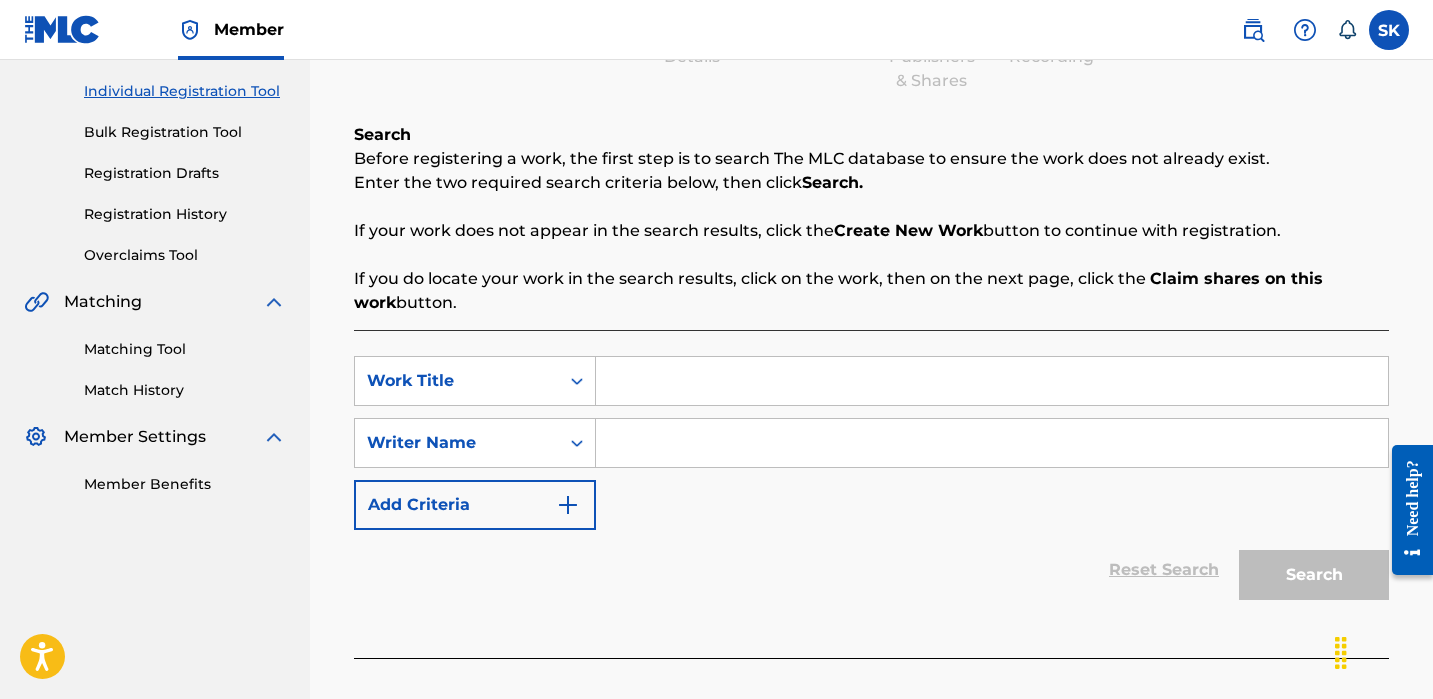 scroll, scrollTop: 340, scrollLeft: 0, axis: vertical 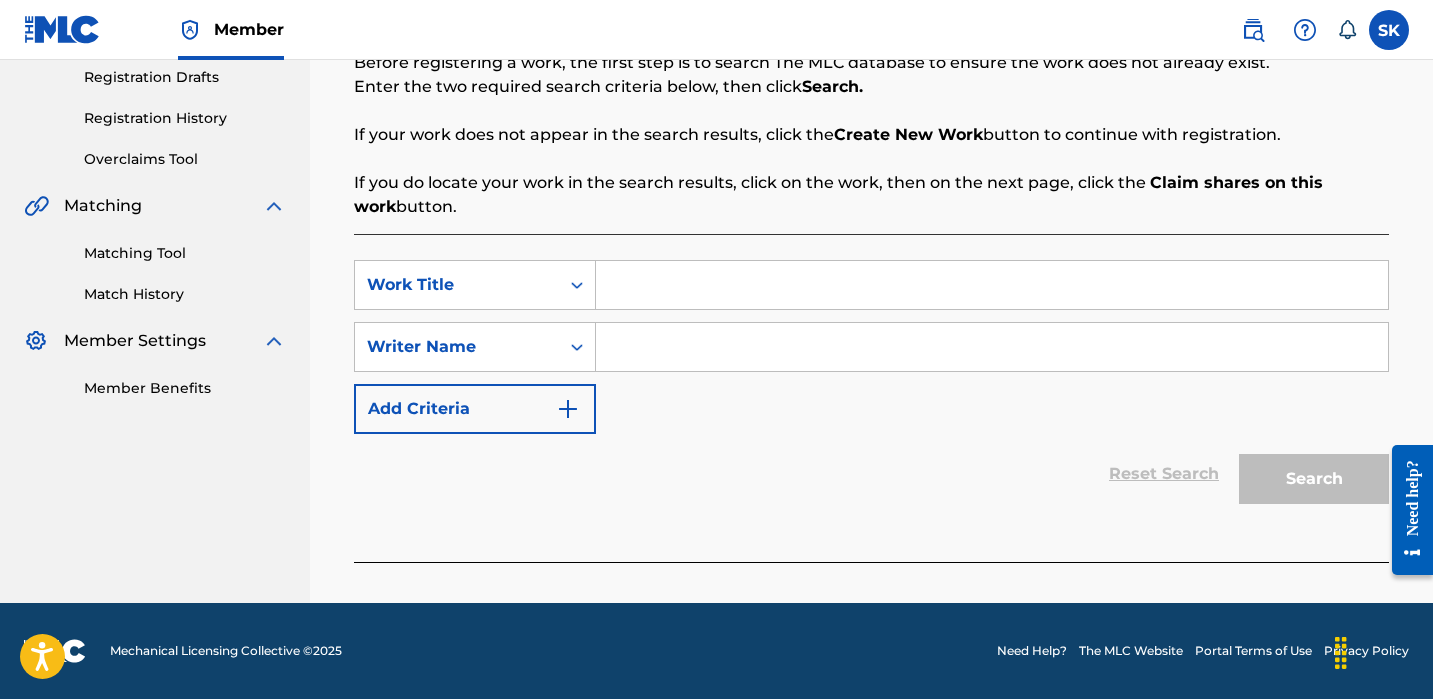 click at bounding box center [992, 347] 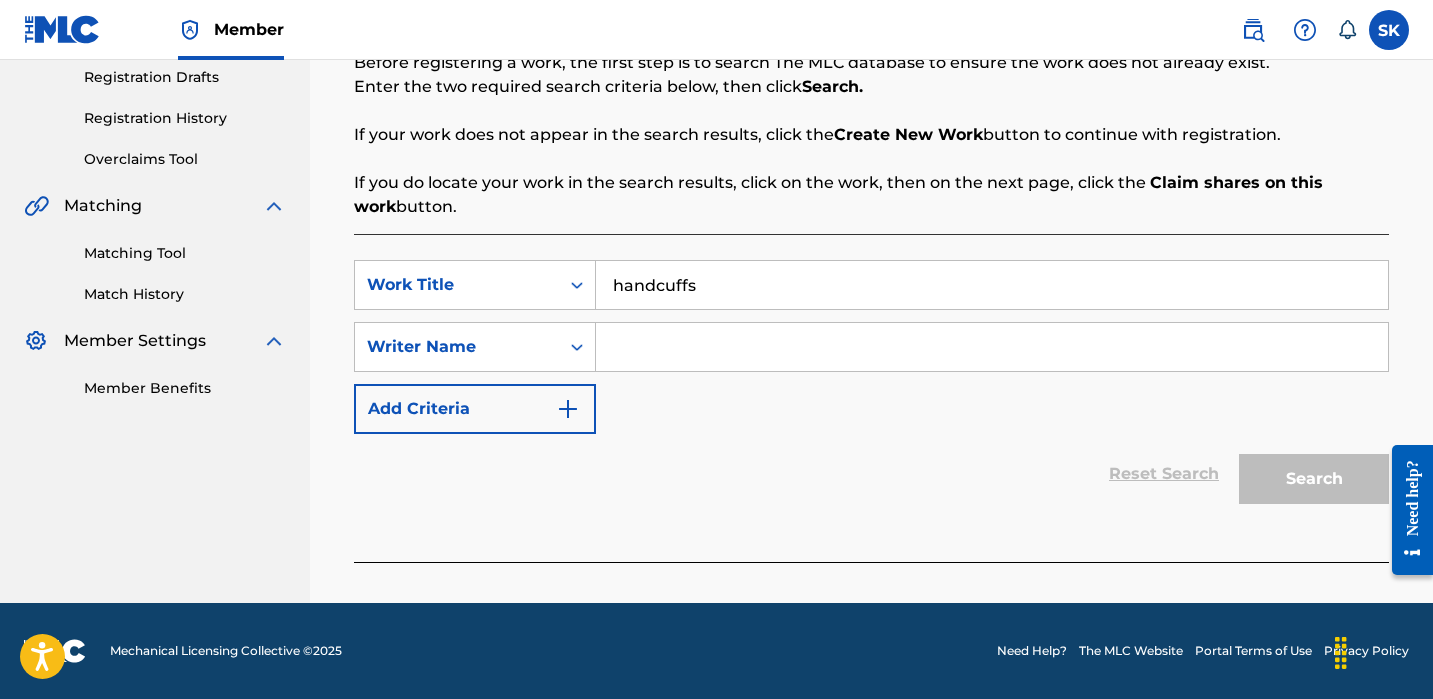 type on "handcuffs" 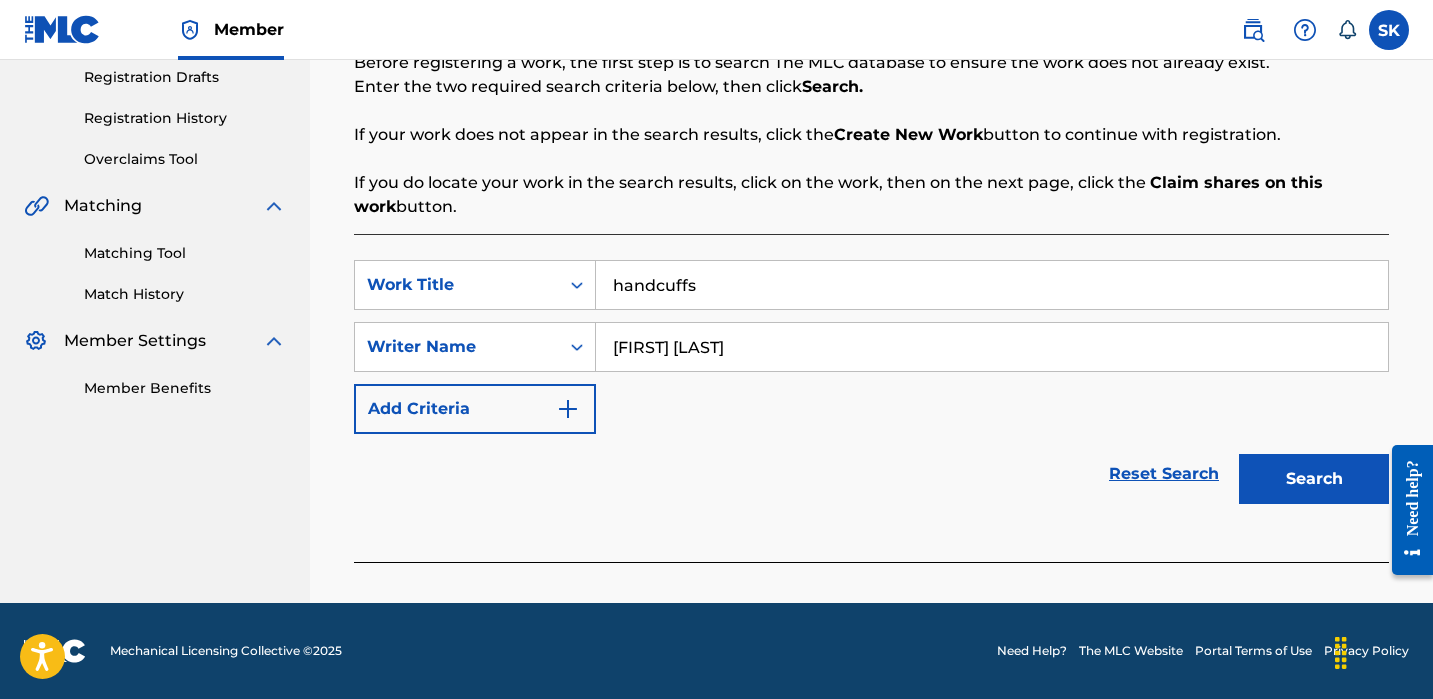 type on "[FIRST] [LAST]" 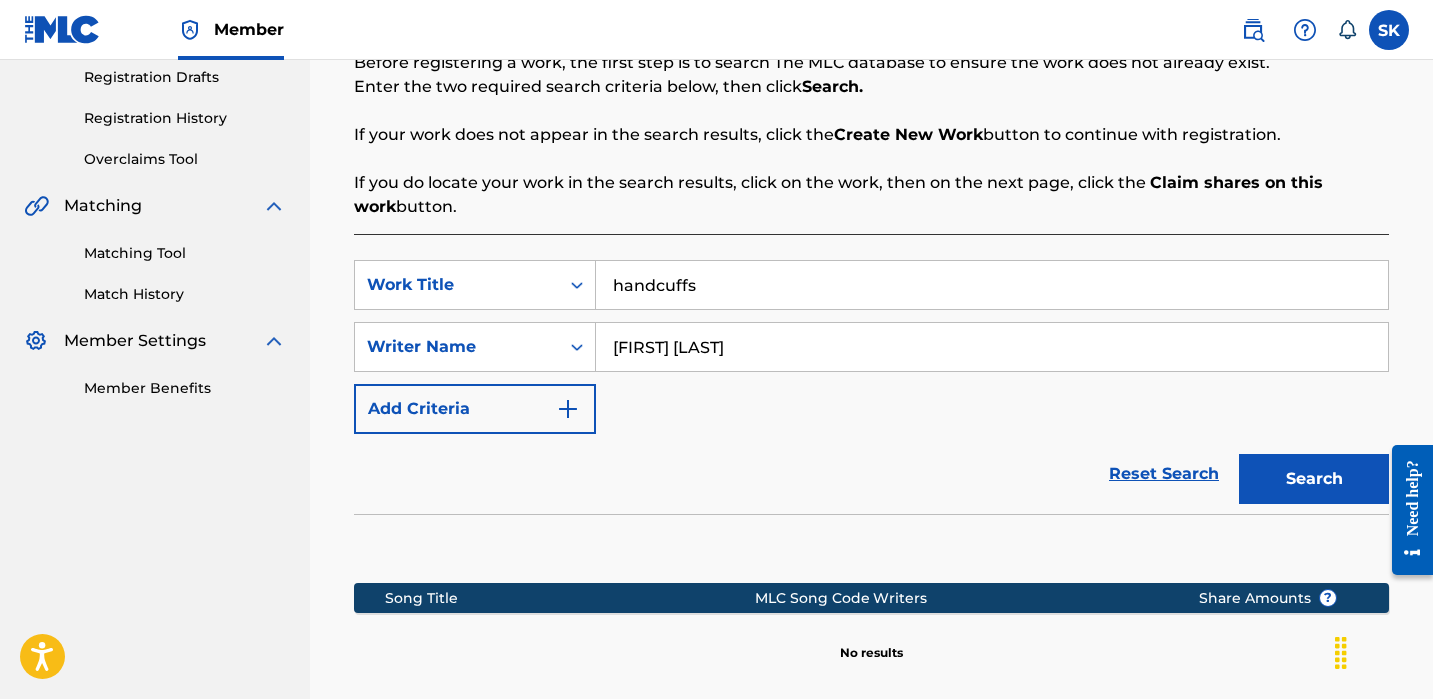 click on "handcuffs" at bounding box center [992, 285] 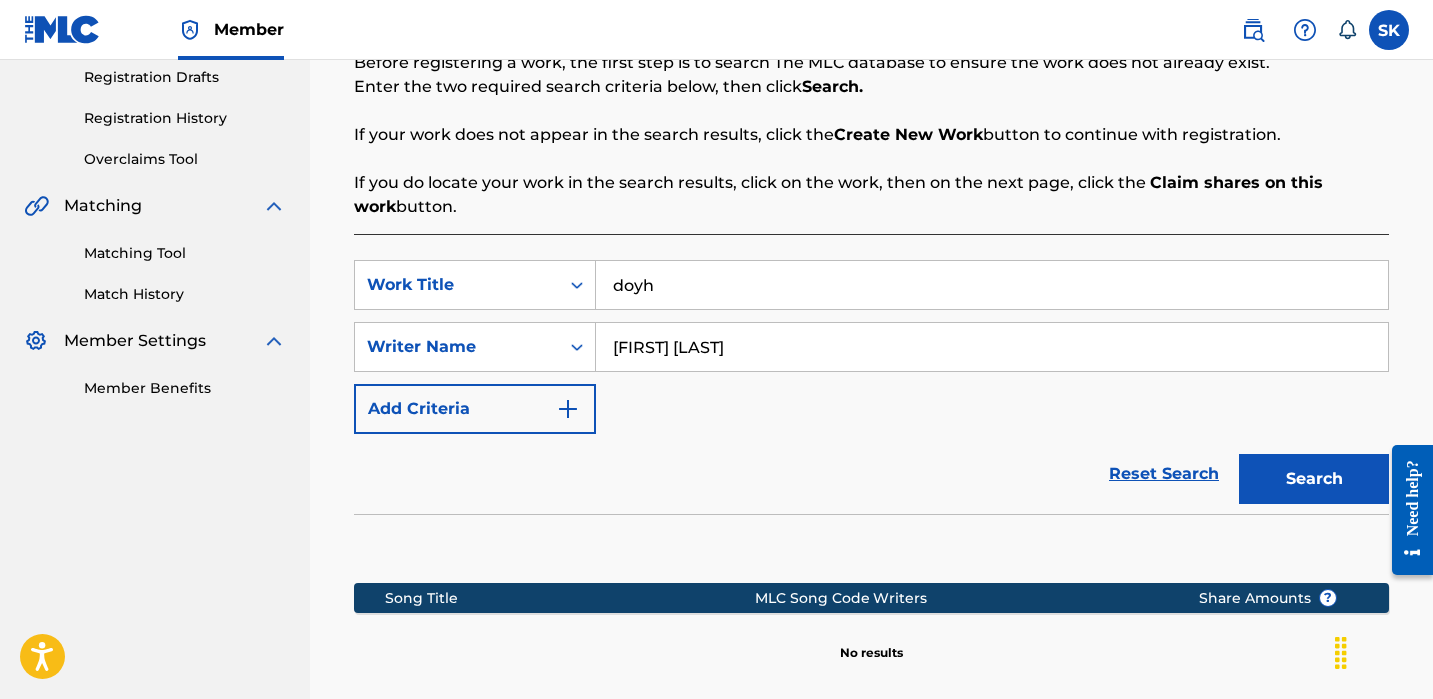 click on "Search" at bounding box center [1314, 479] 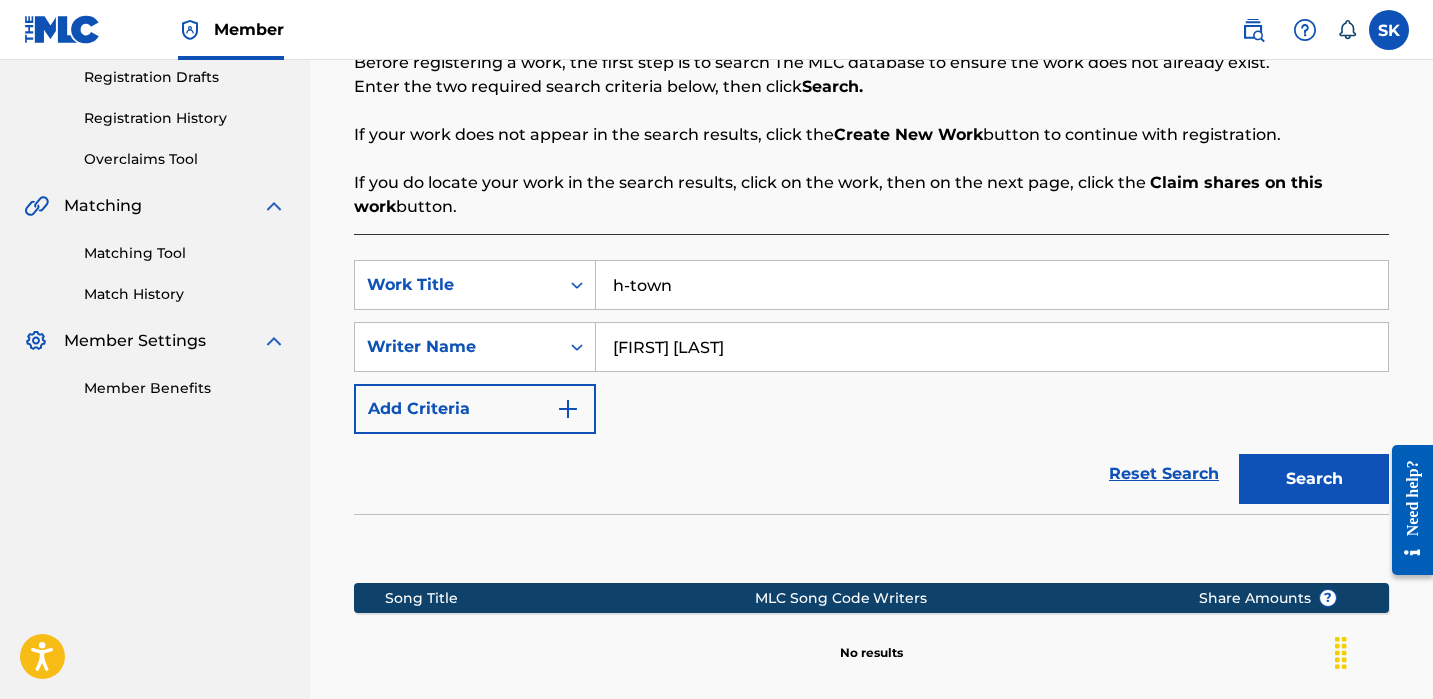 click on "Search" at bounding box center (1314, 479) 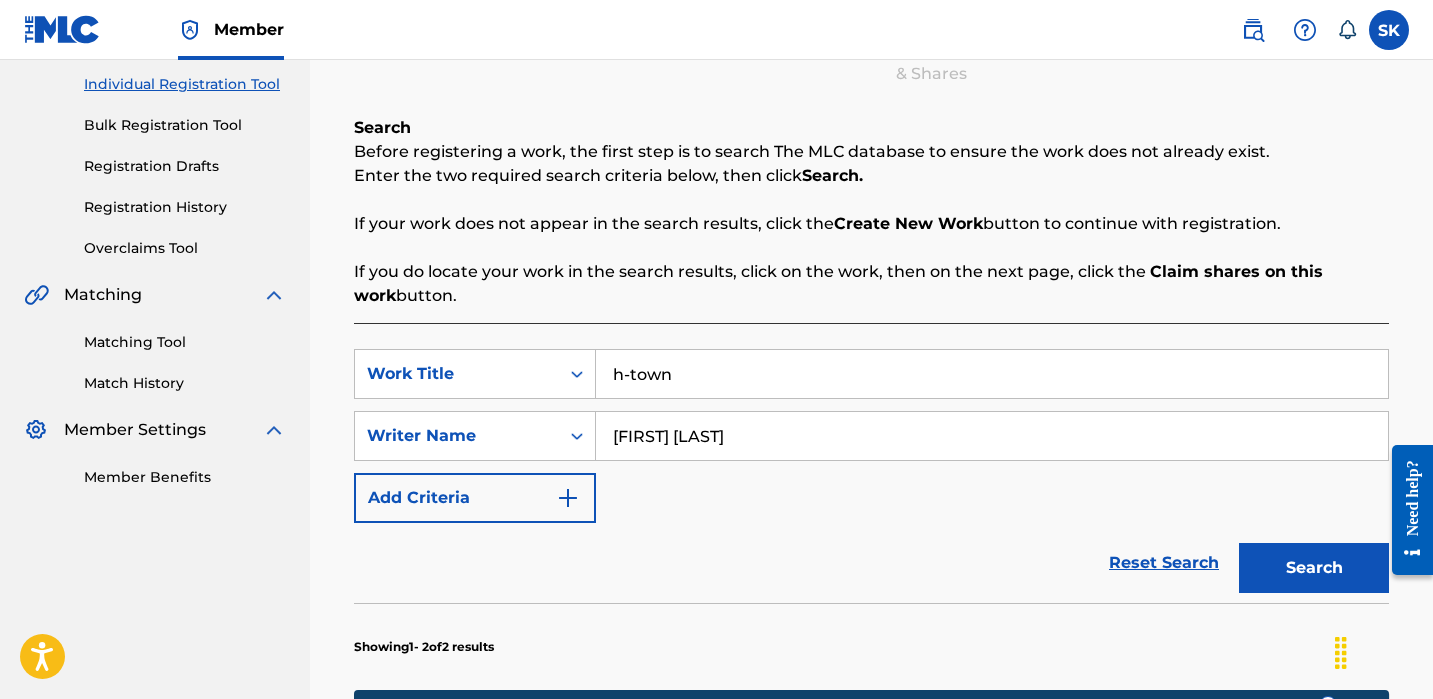 scroll, scrollTop: 418, scrollLeft: 0, axis: vertical 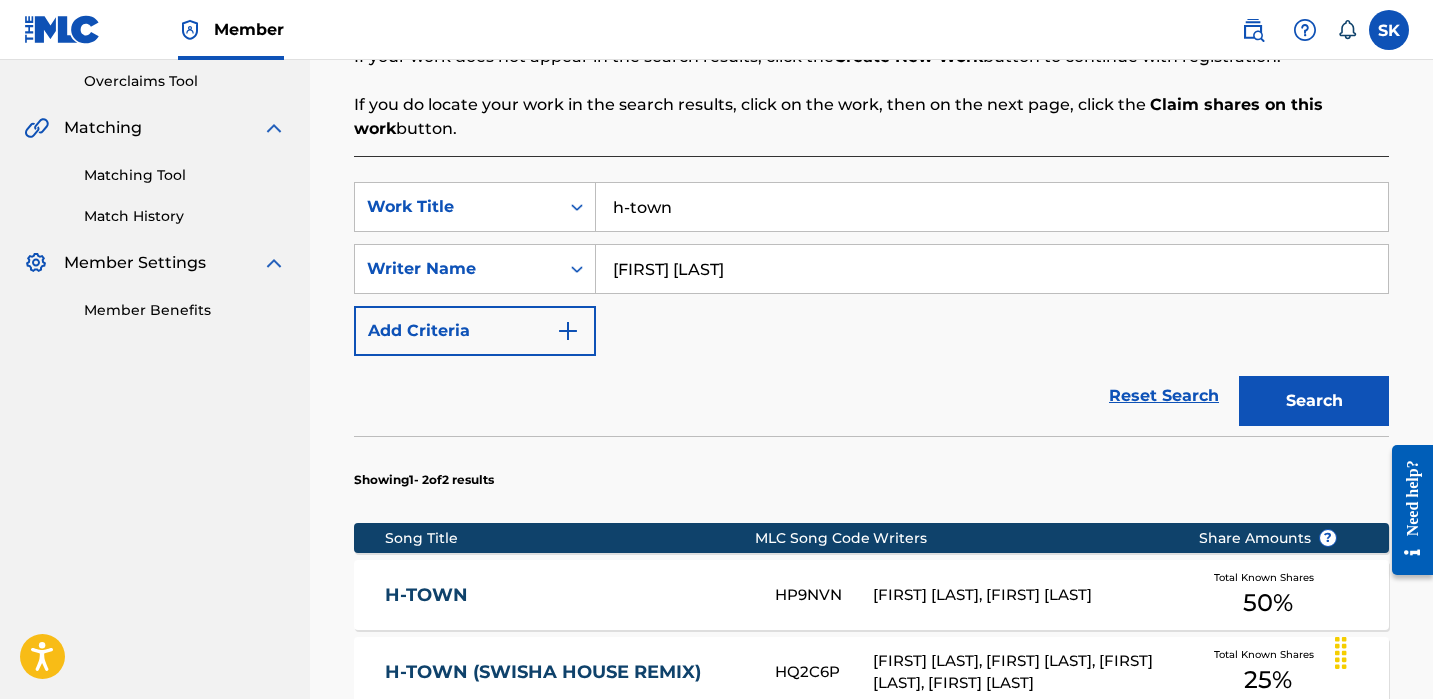 click on "h-town" at bounding box center [992, 207] 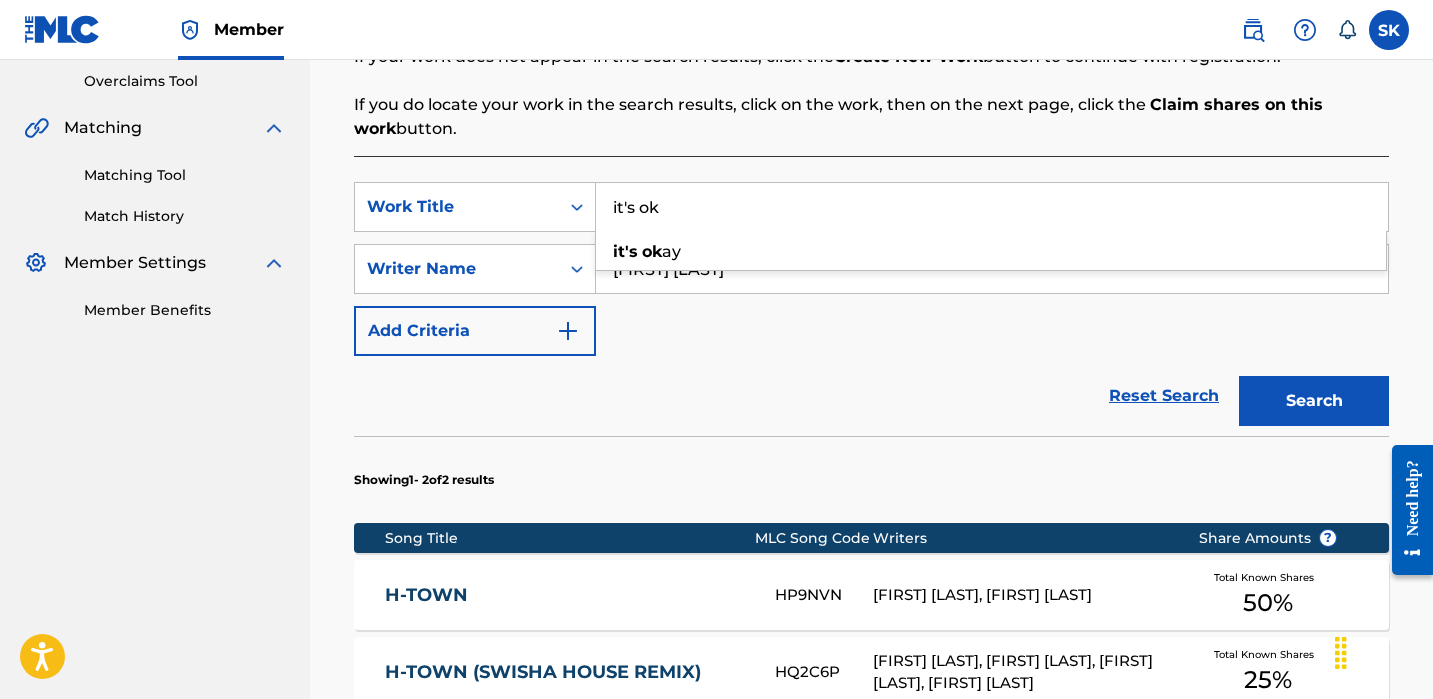 type on "it's ok" 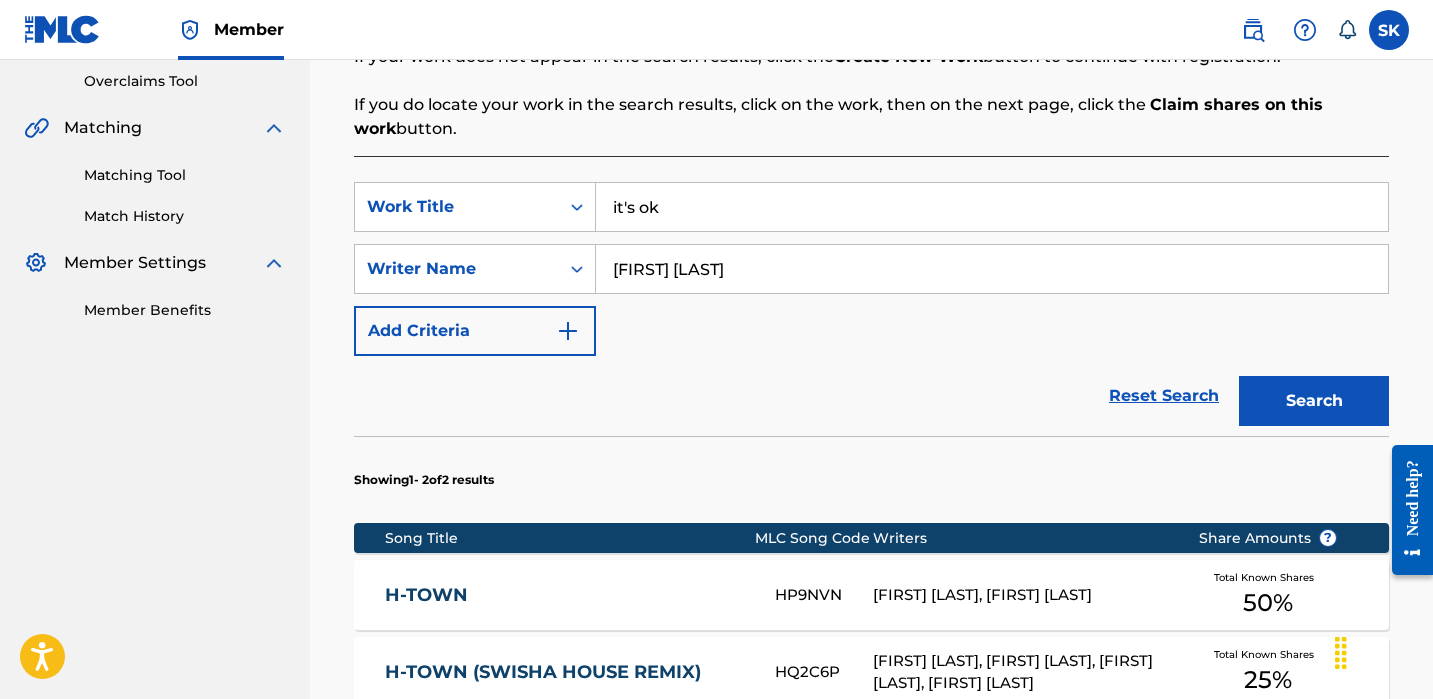 click on "Search" at bounding box center (1314, 401) 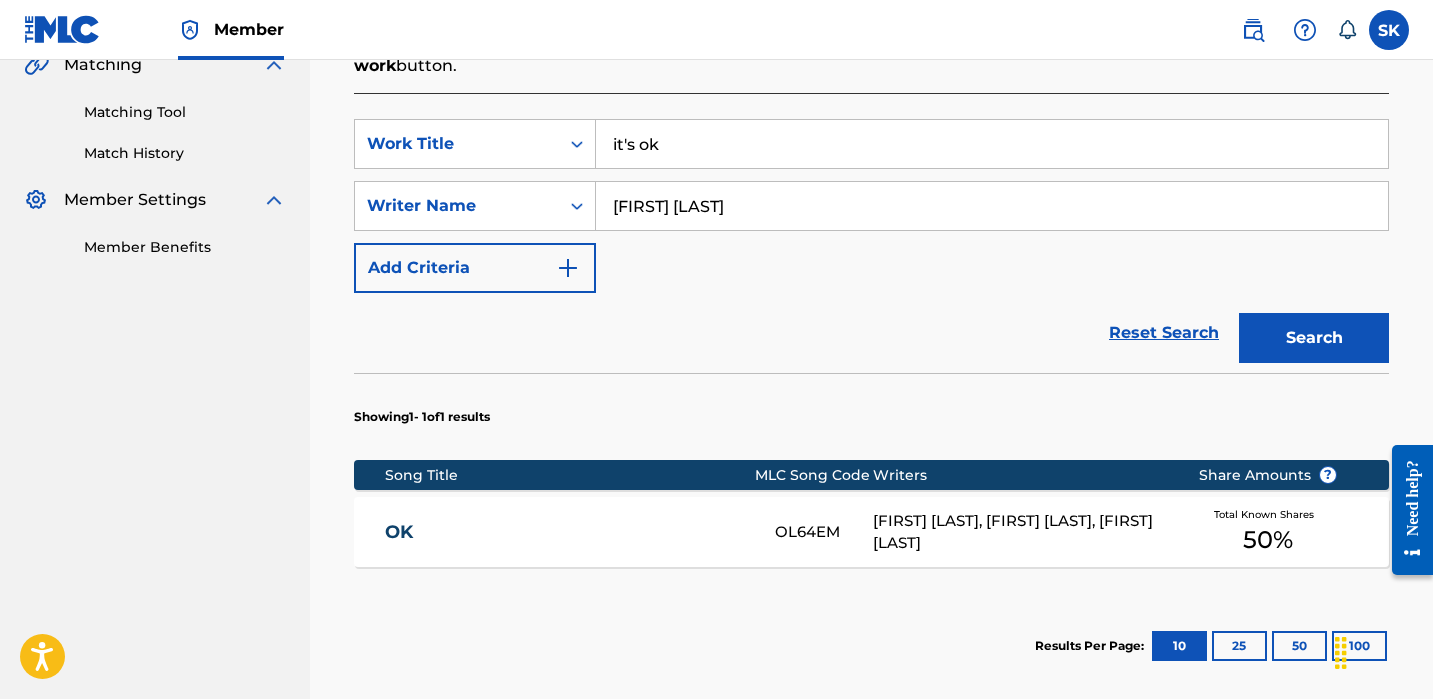 scroll, scrollTop: 490, scrollLeft: 0, axis: vertical 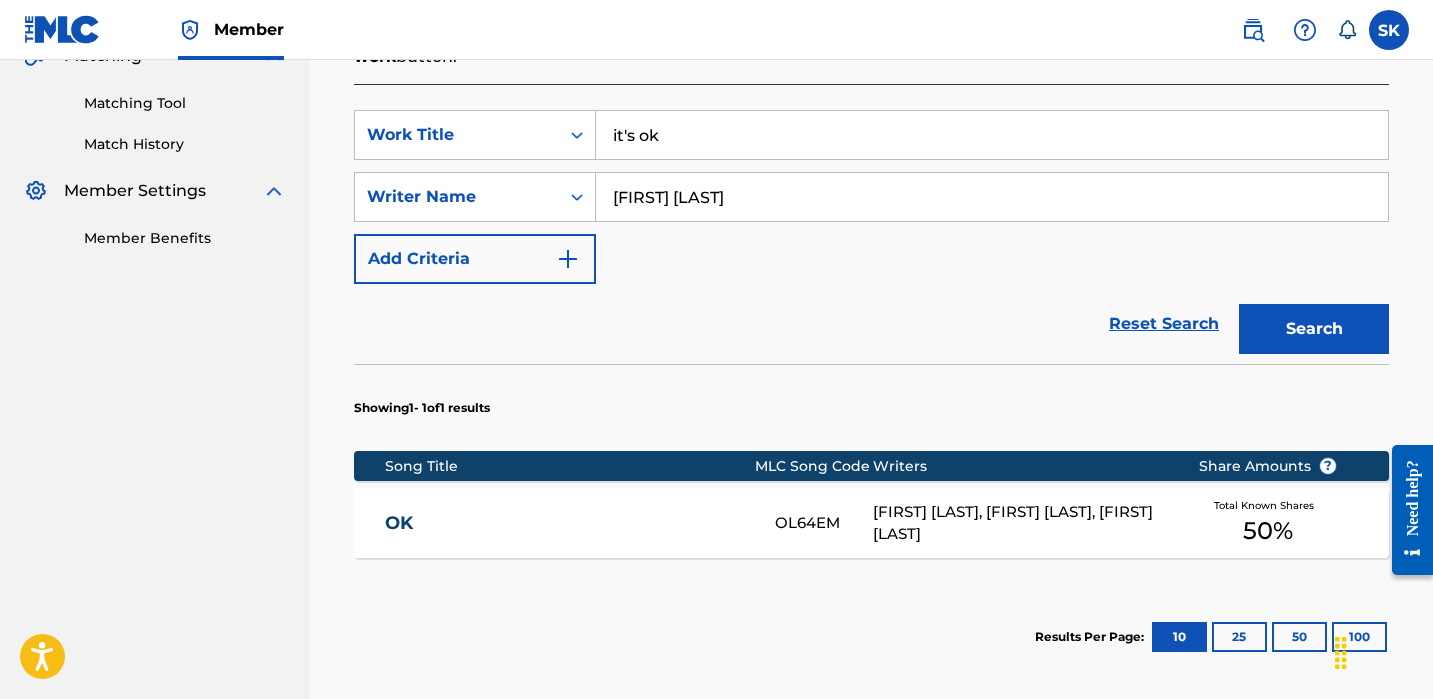 click on "OK" at bounding box center (580, 523) 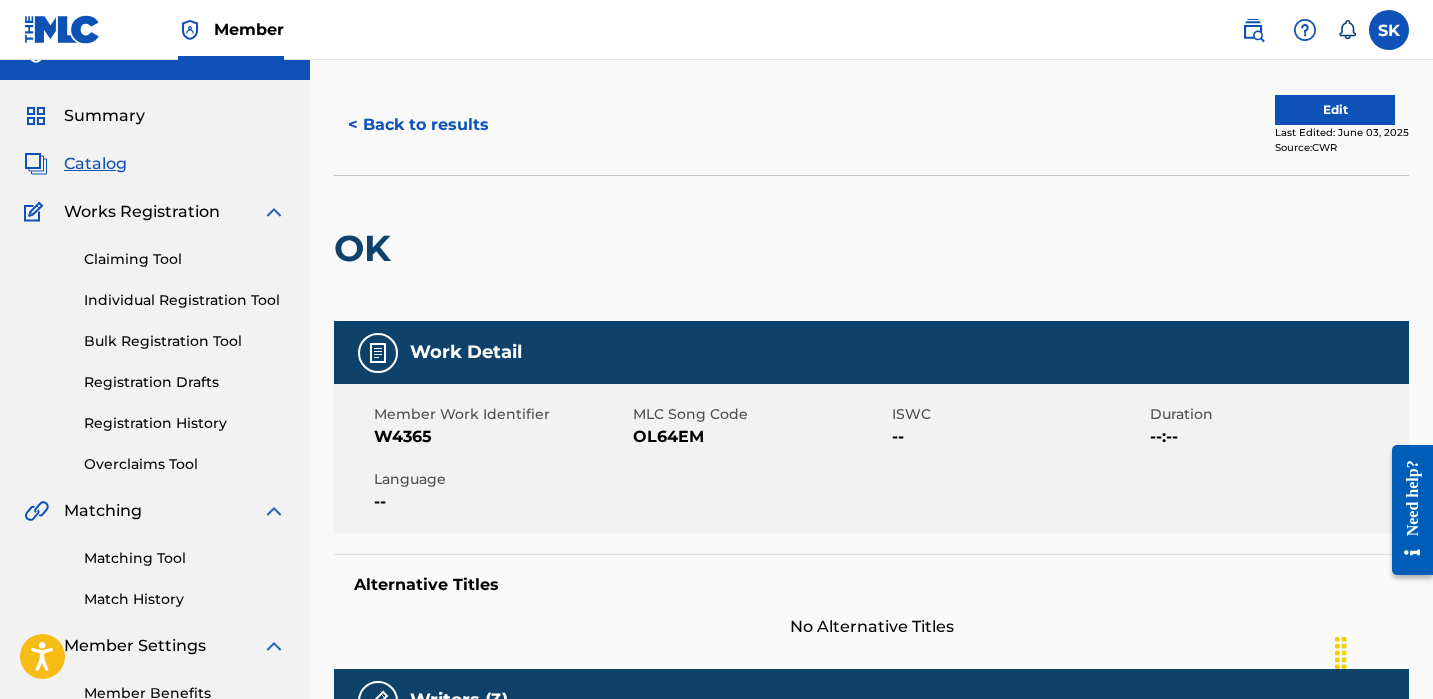 scroll, scrollTop: 0, scrollLeft: 0, axis: both 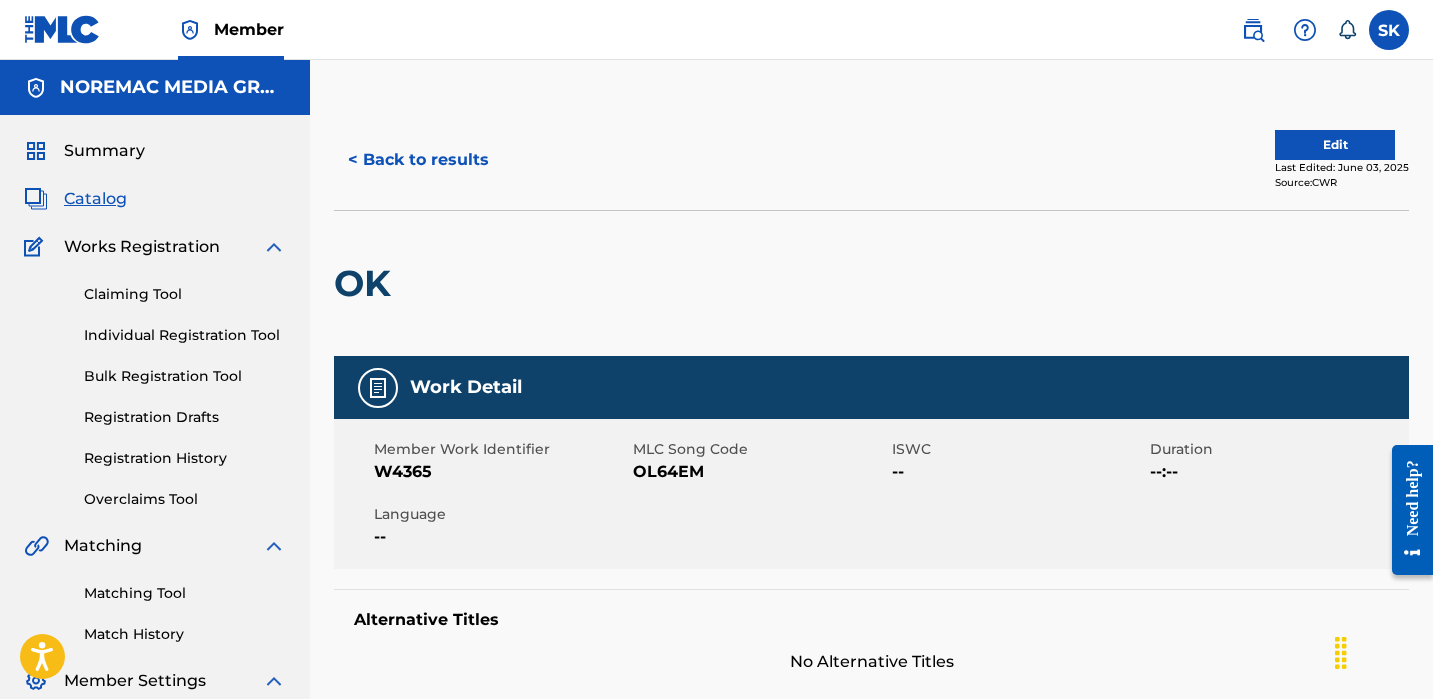click on "< Back to results" at bounding box center (418, 160) 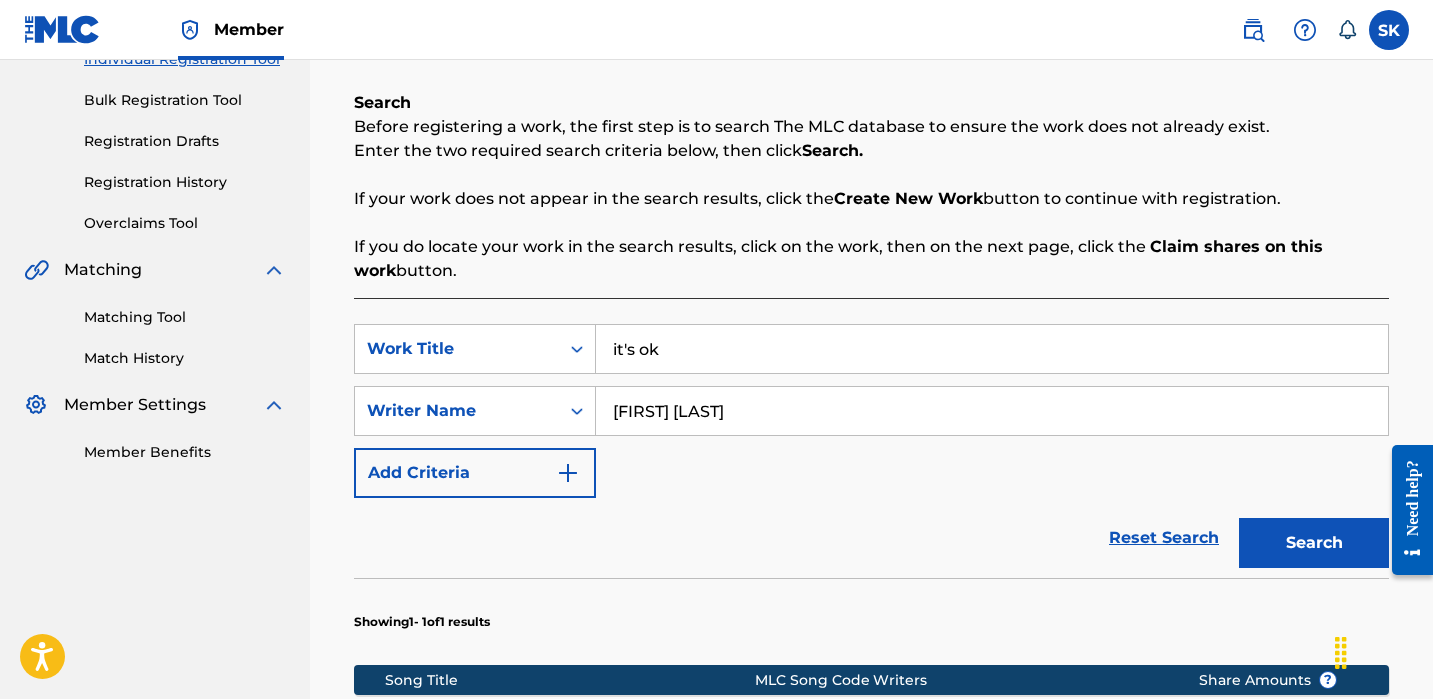 click on "it's ok" at bounding box center (992, 349) 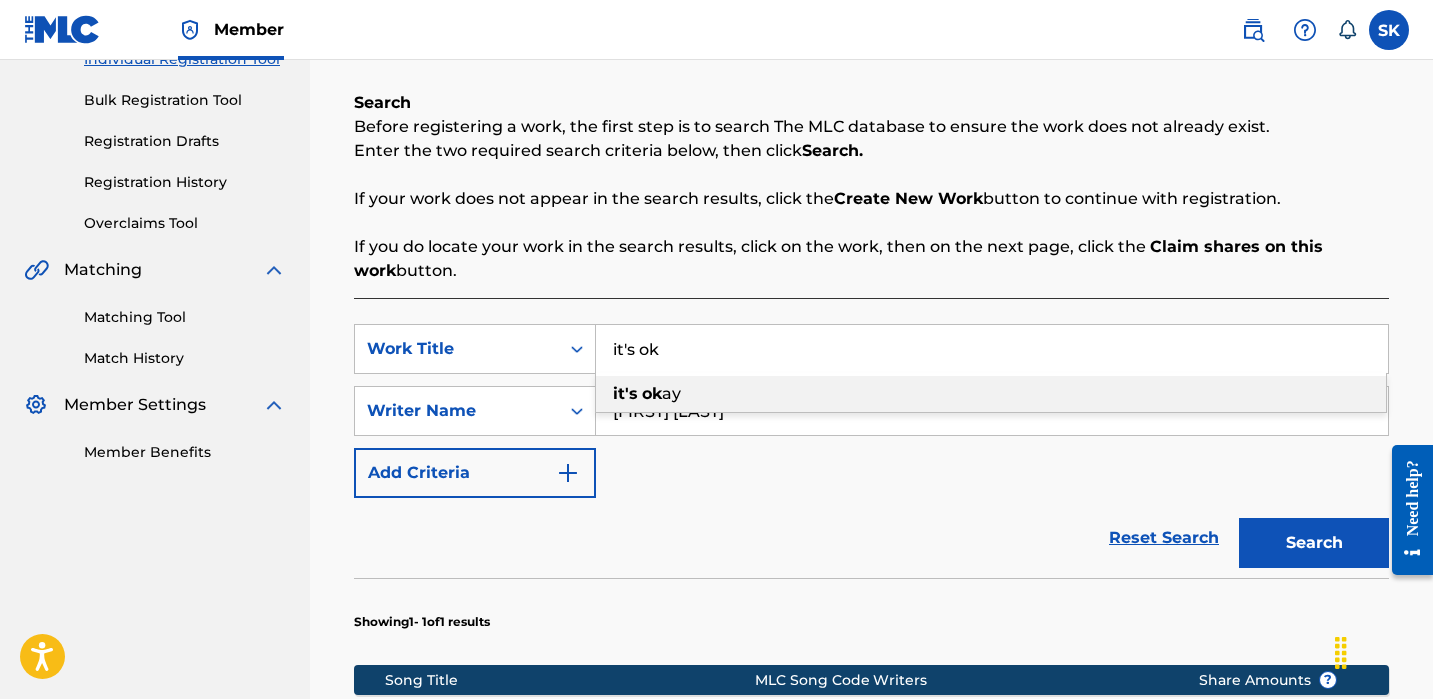 click on "it's ok" at bounding box center [992, 349] 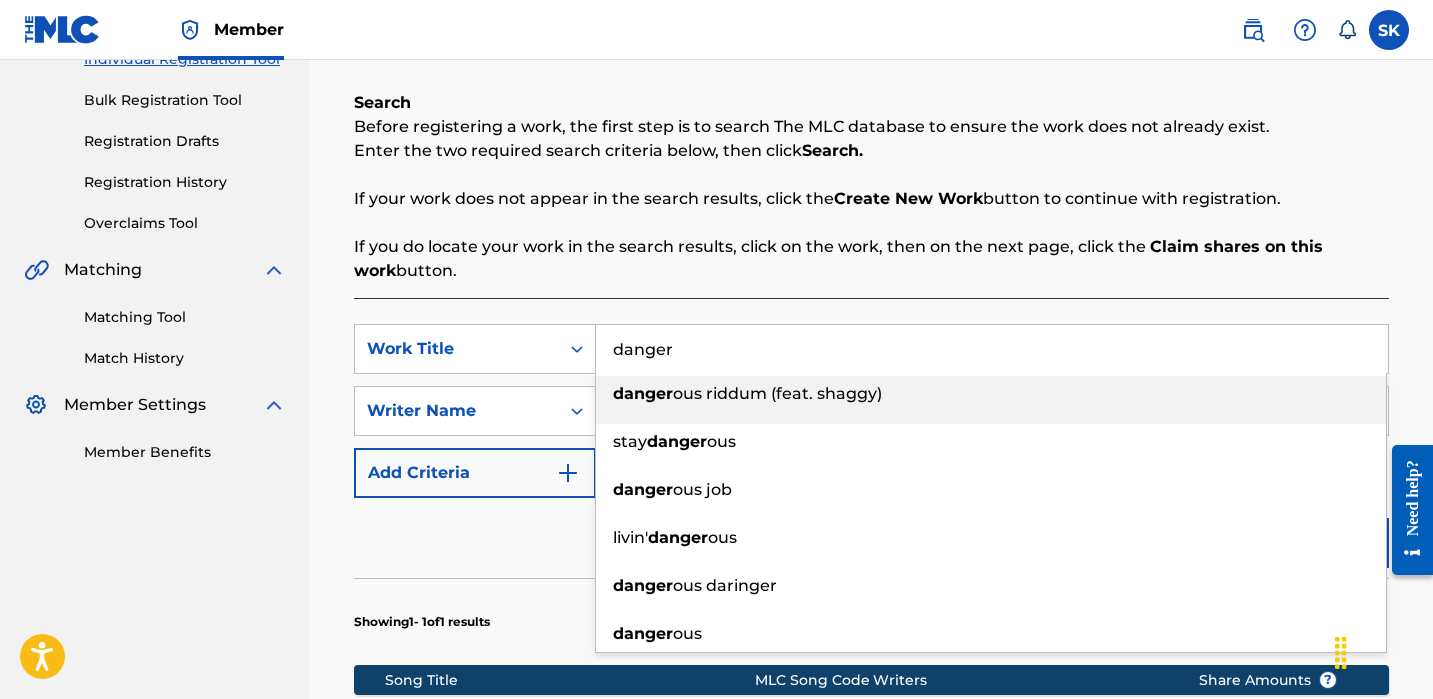 click on "If you do locate your work in the search results, click on the work, then on the next page, click the   Claim shares on this work  button." at bounding box center [871, 259] 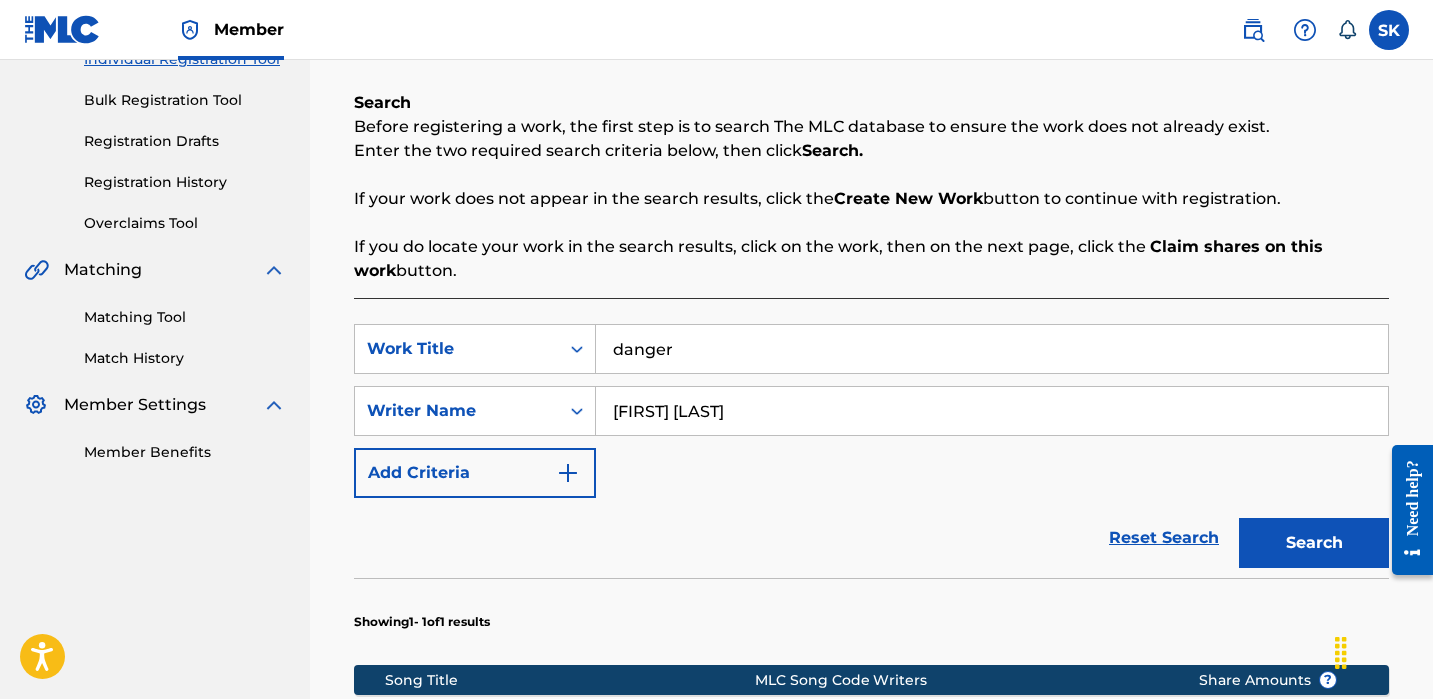 click on "Search" at bounding box center (1314, 543) 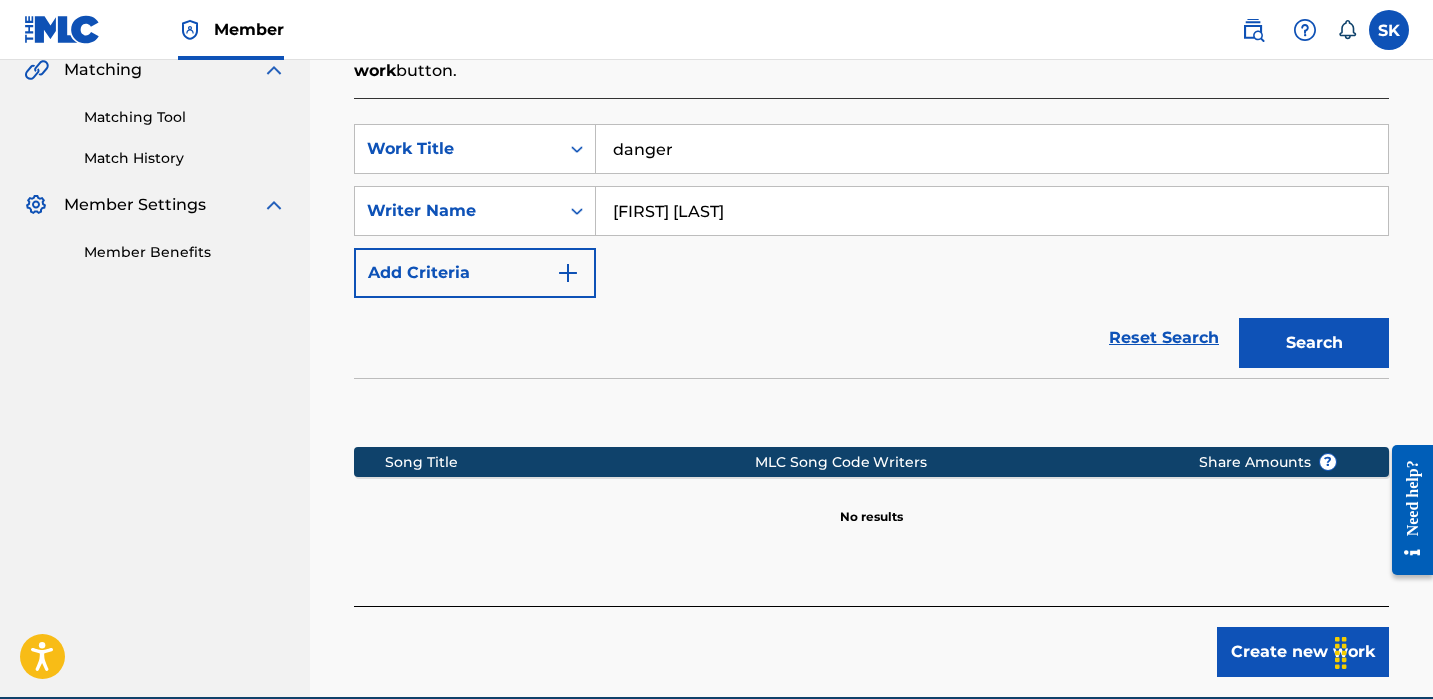 scroll, scrollTop: 498, scrollLeft: 0, axis: vertical 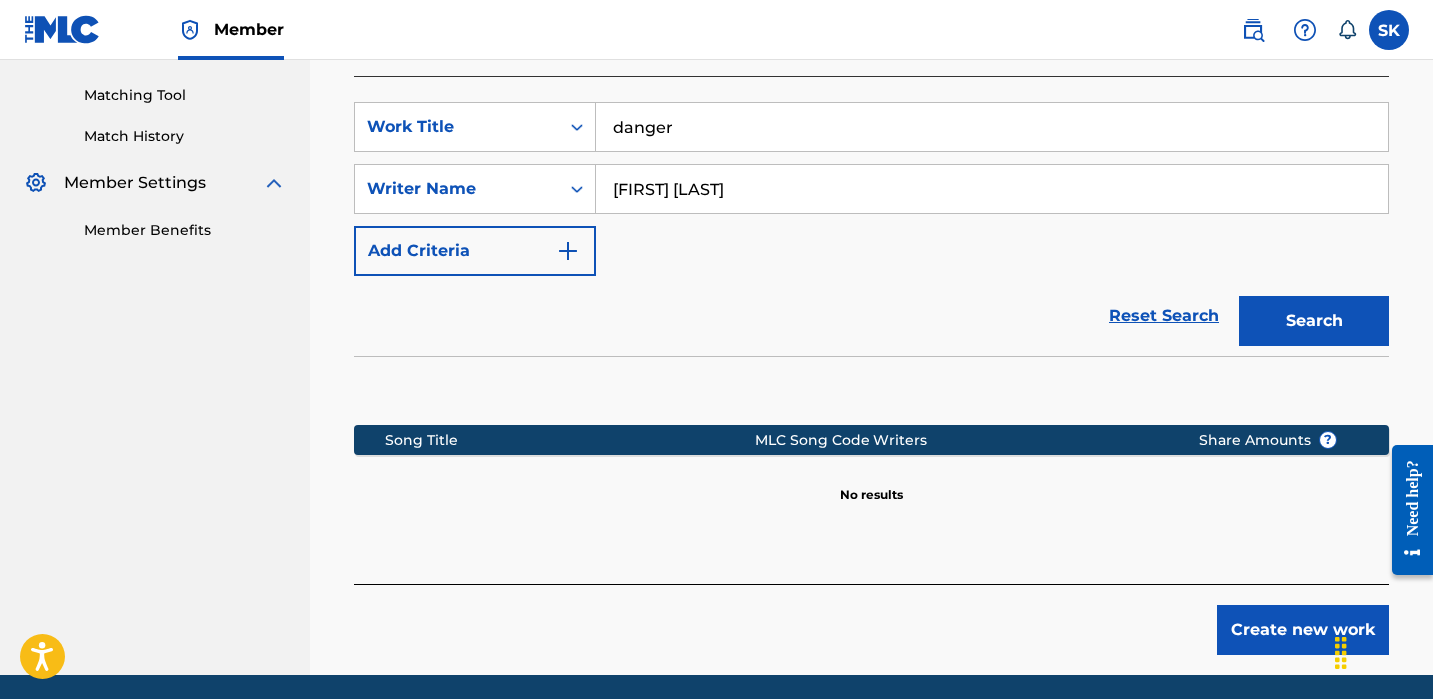 click on "danger" at bounding box center [992, 127] 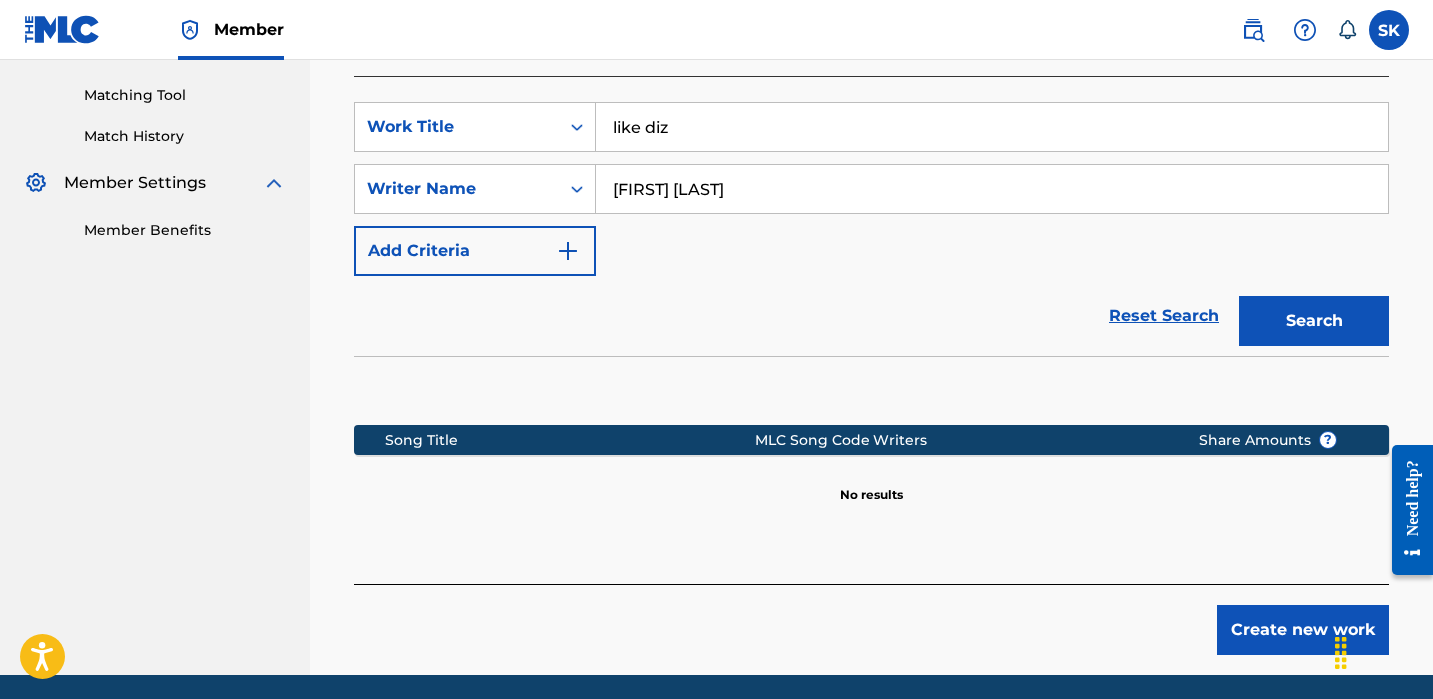 click on "Search" at bounding box center (1314, 321) 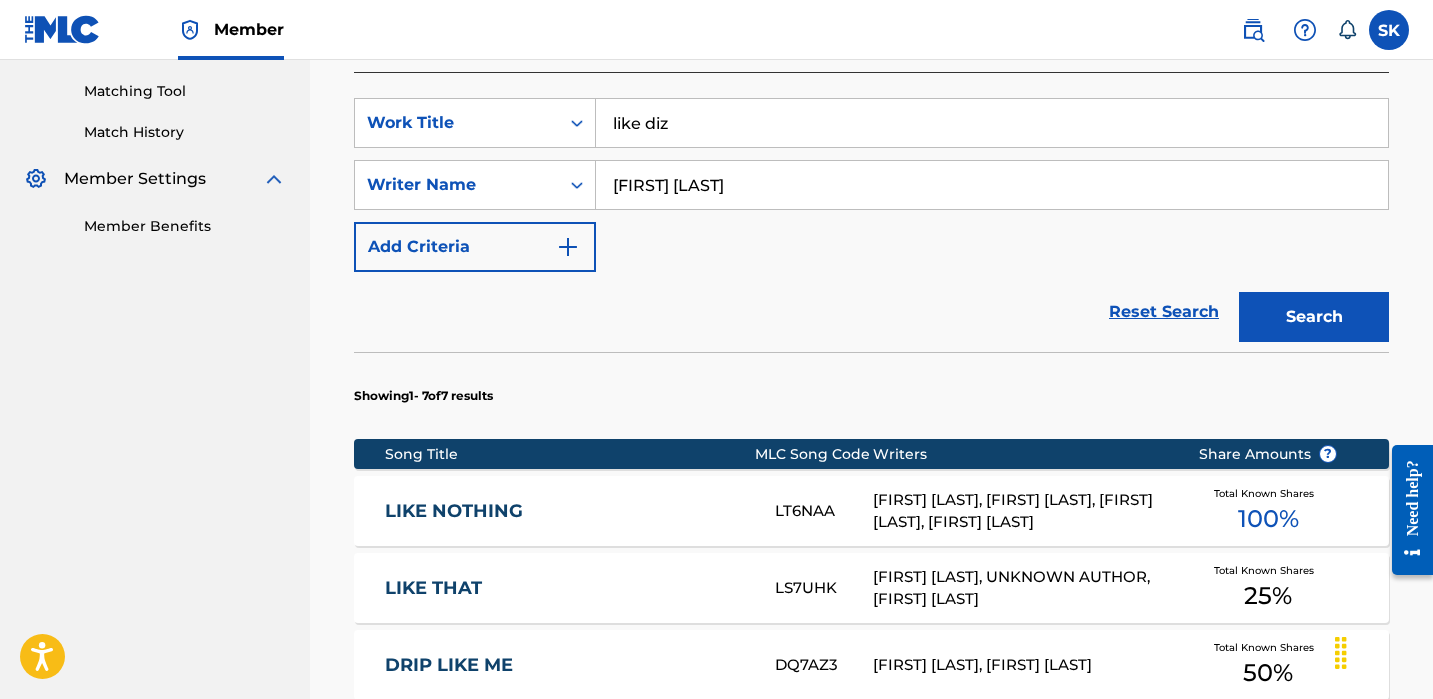 scroll, scrollTop: 502, scrollLeft: 0, axis: vertical 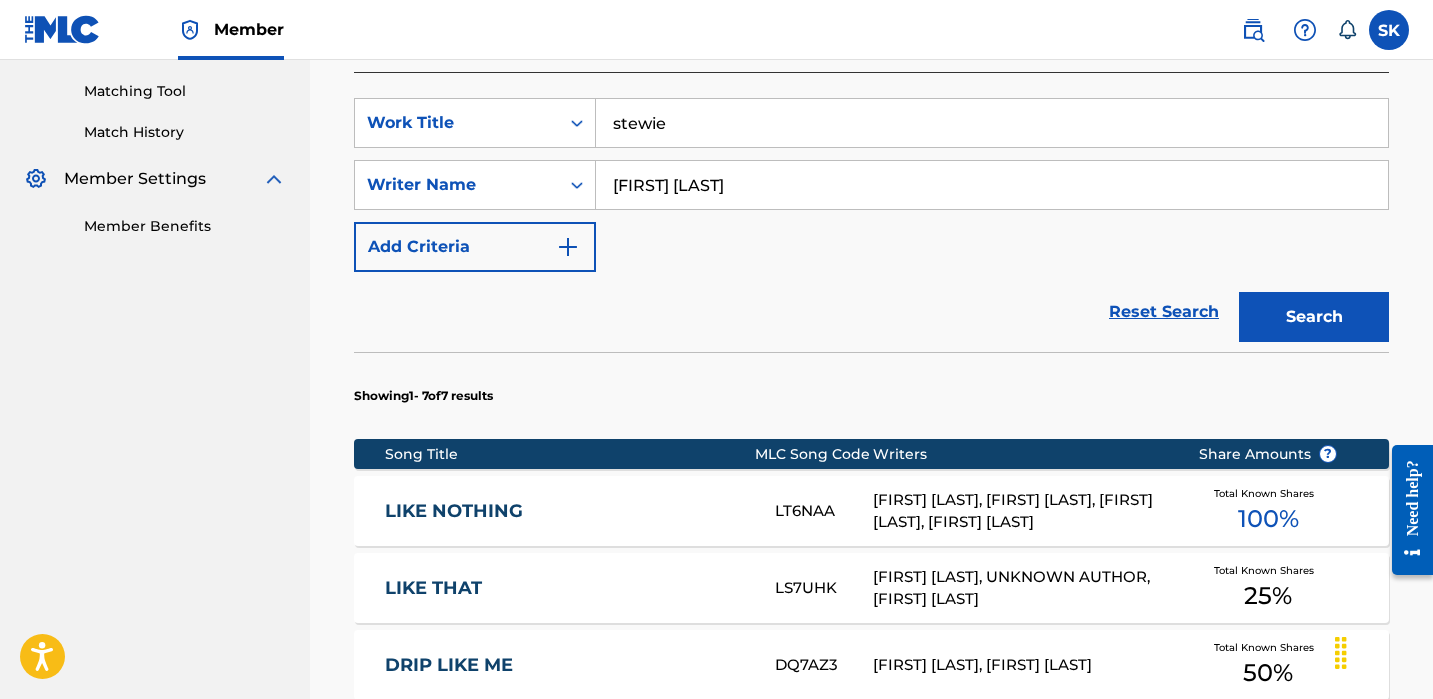 click on "Search" at bounding box center [1314, 317] 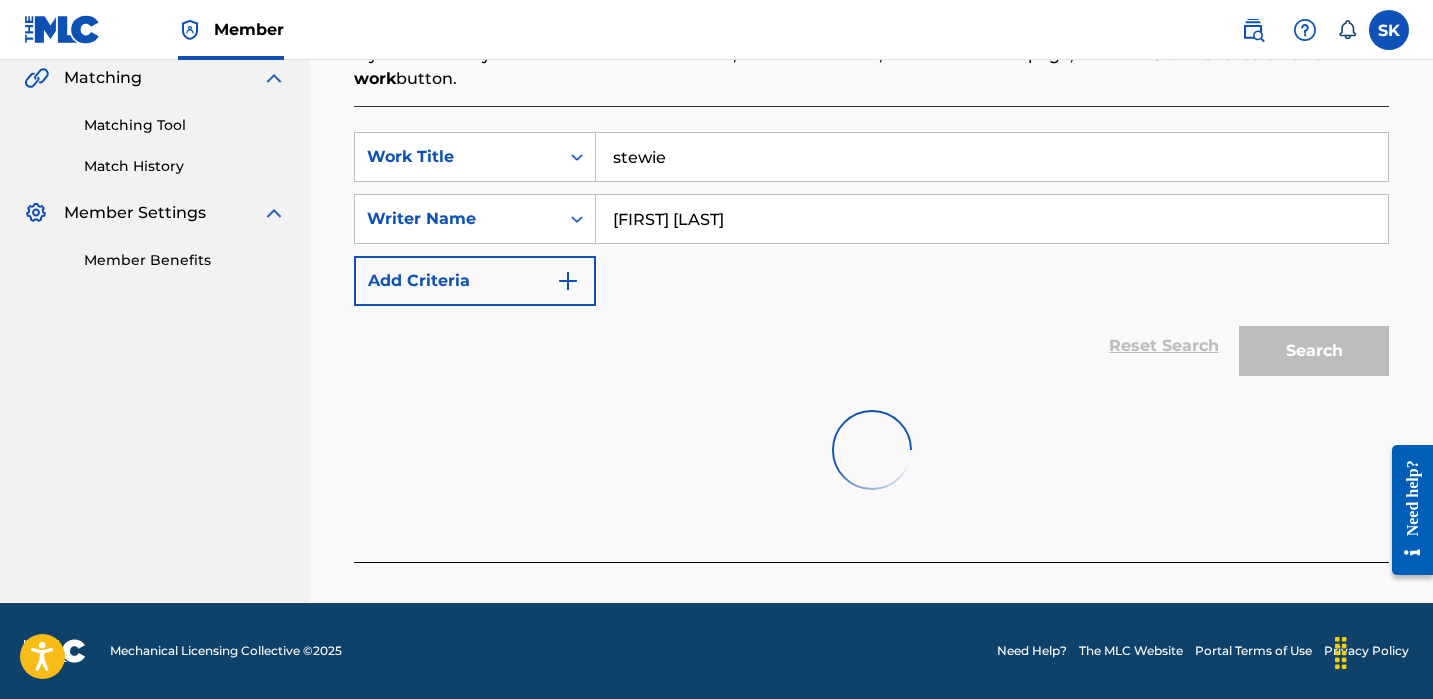 scroll, scrollTop: 502, scrollLeft: 0, axis: vertical 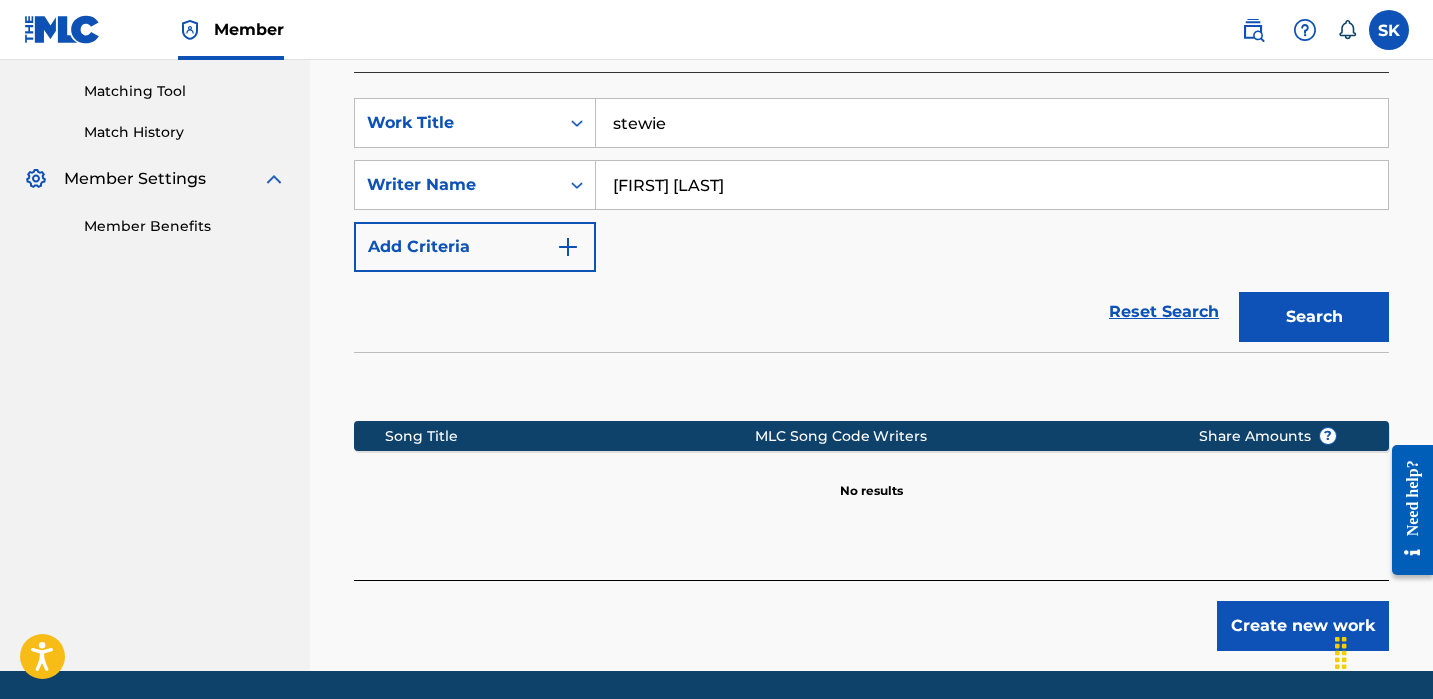 click on "Search" at bounding box center (1314, 317) 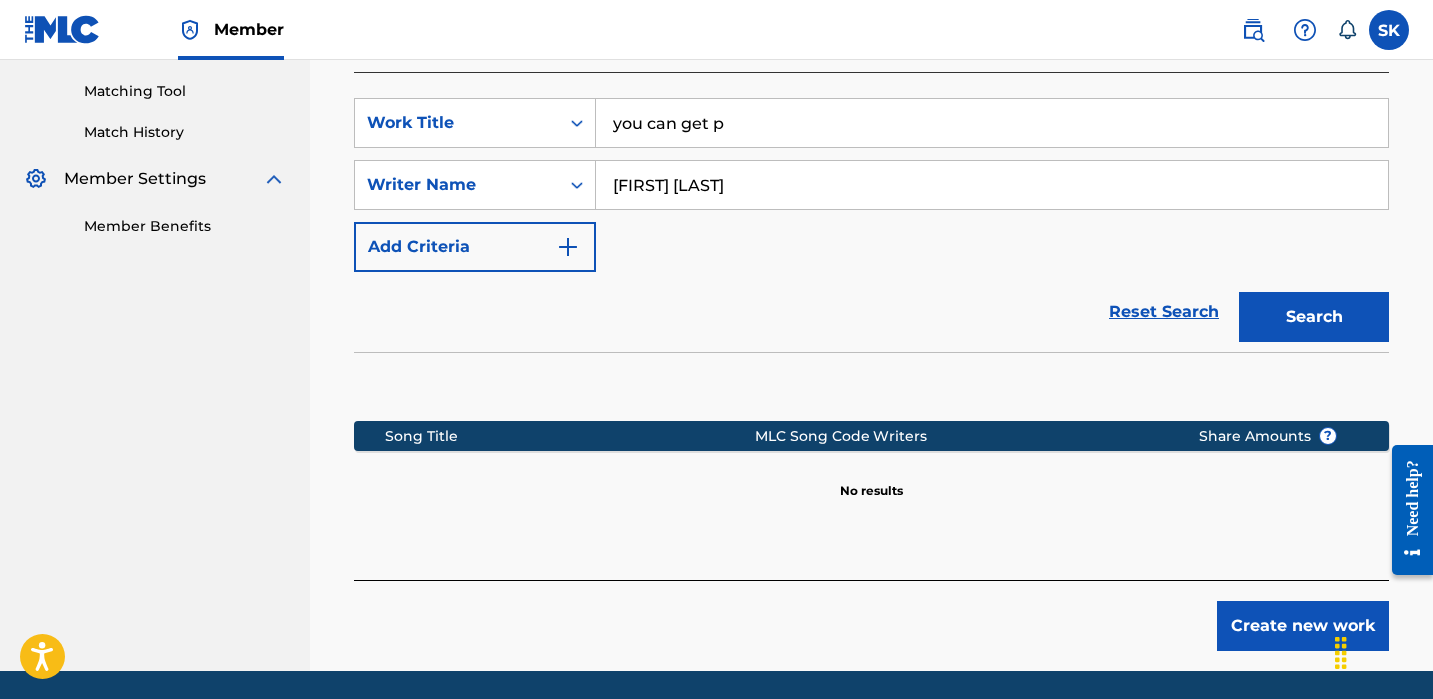 type on "you can get p" 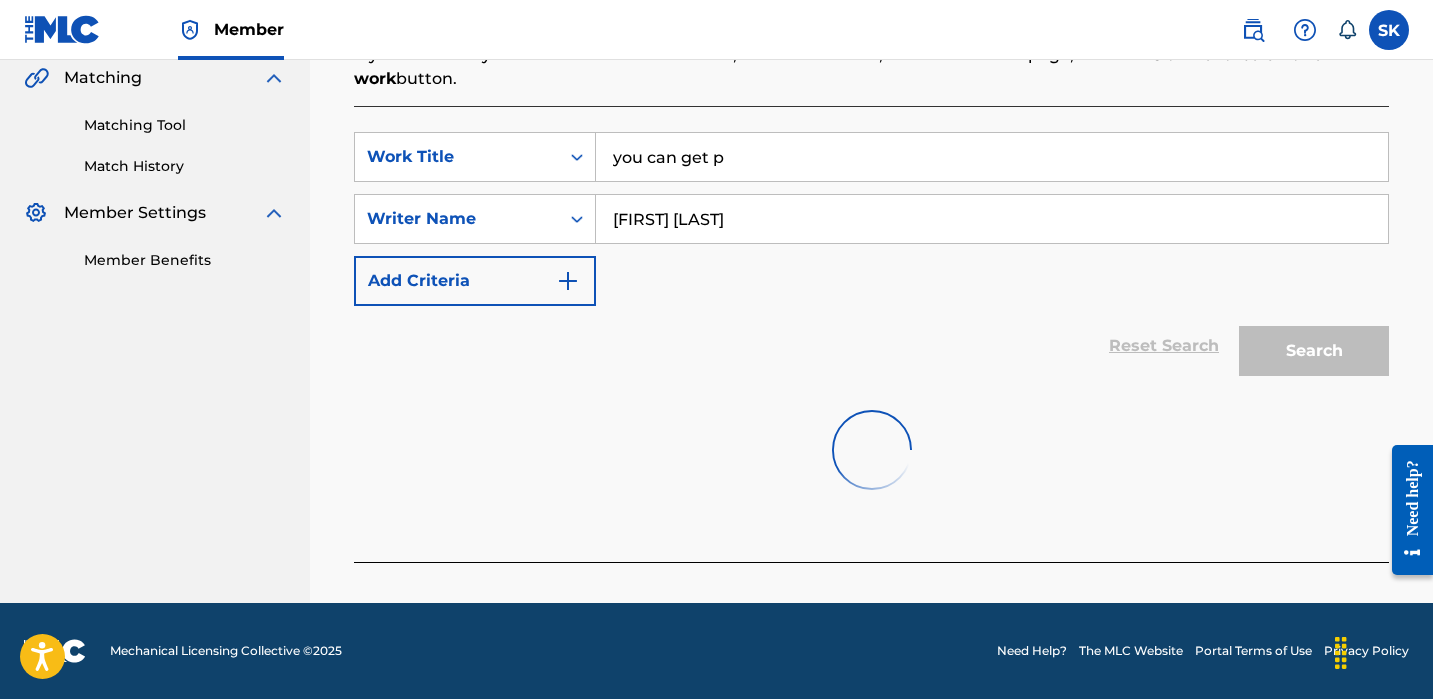 scroll, scrollTop: 502, scrollLeft: 0, axis: vertical 